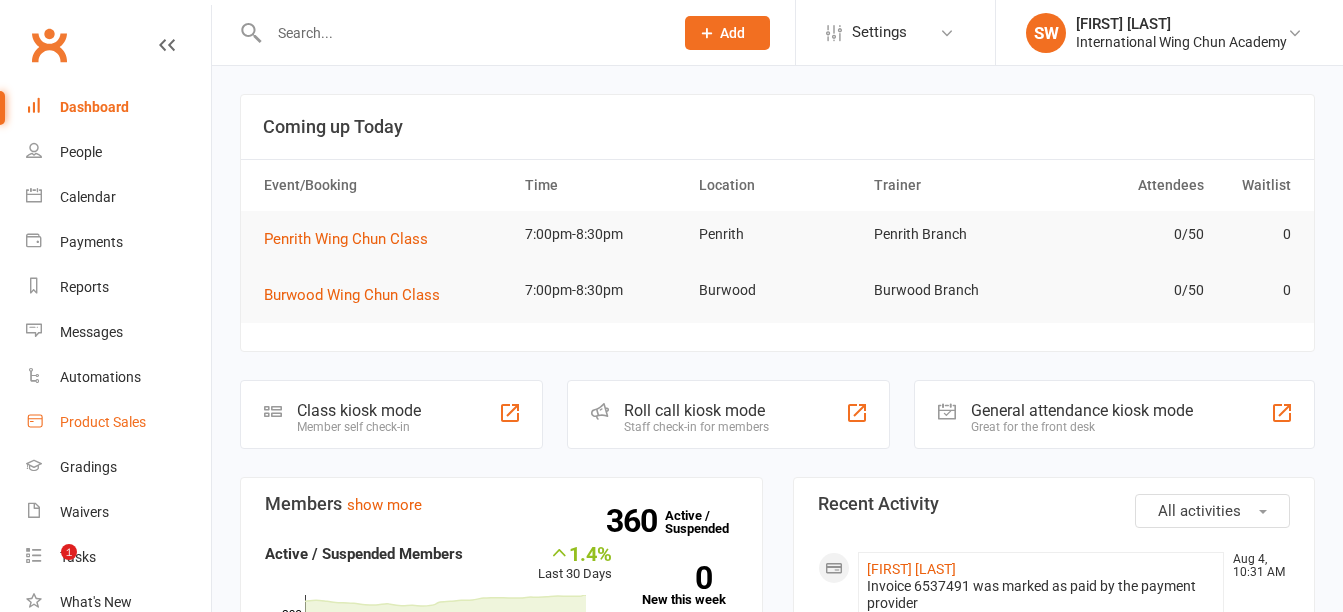 scroll, scrollTop: 0, scrollLeft: 0, axis: both 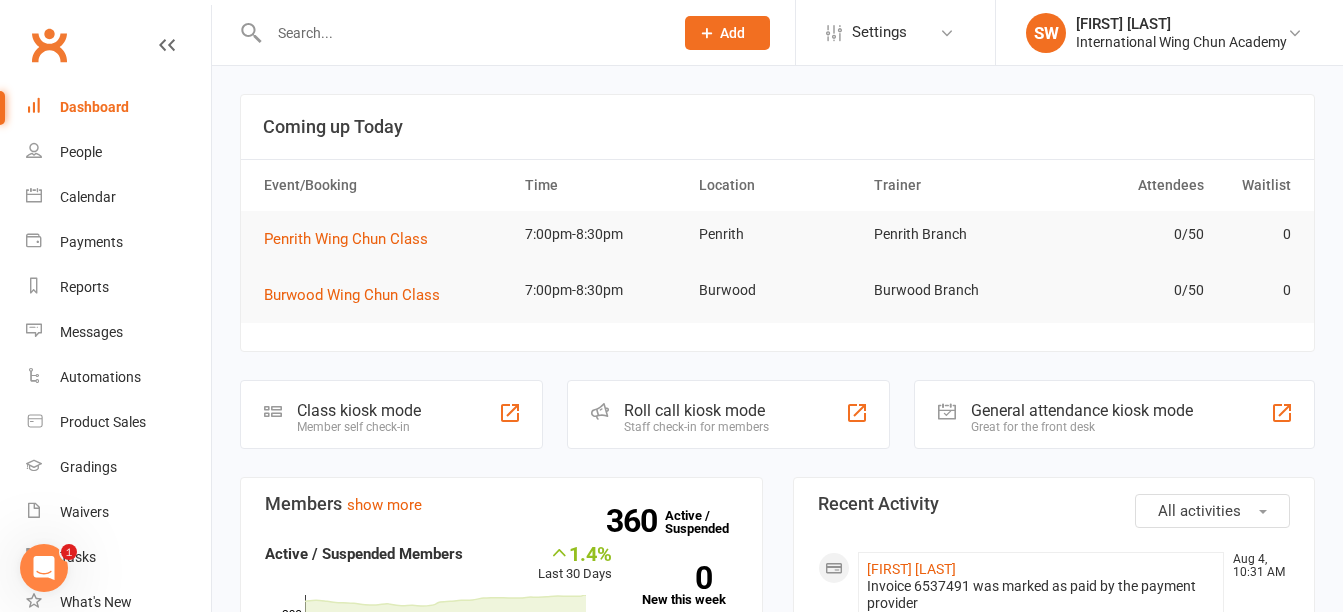 click at bounding box center [461, 33] 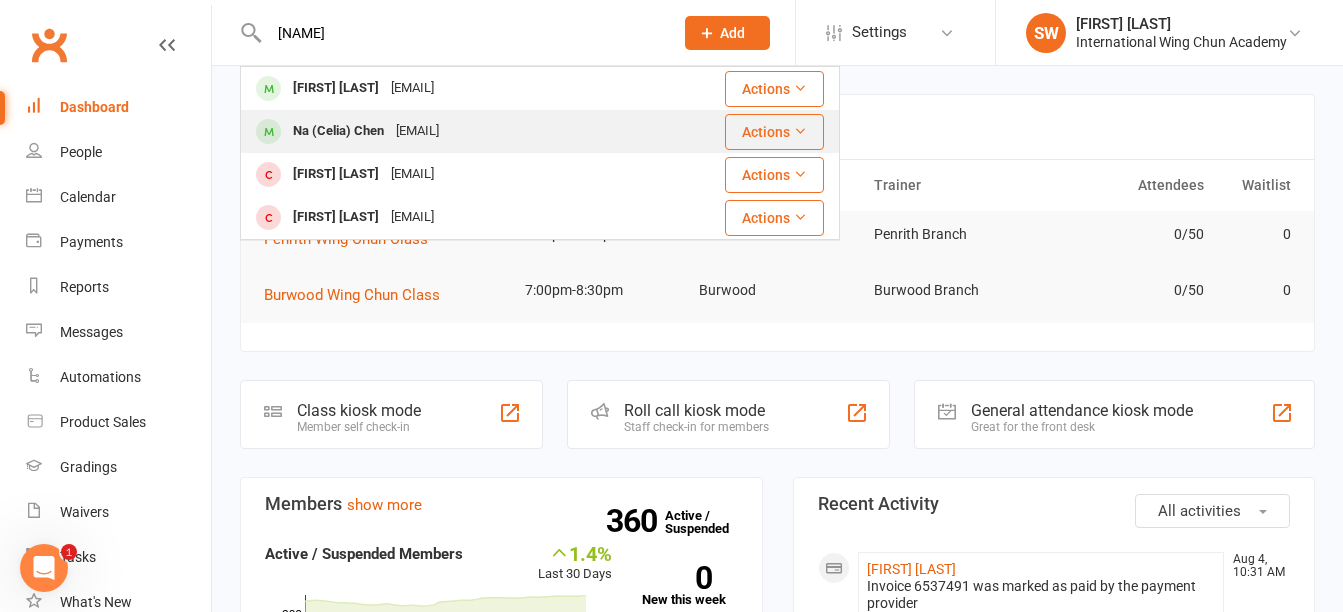 type on "[NAME]" 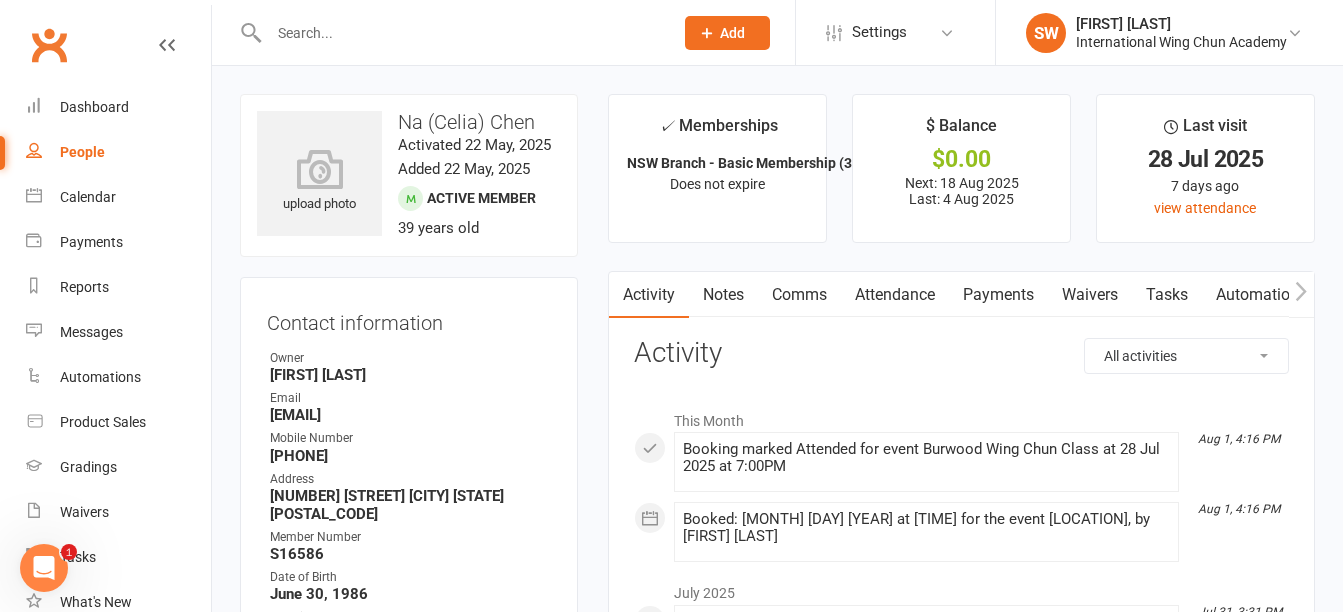 click on "Na (Celia) Chen" at bounding box center (409, 122) 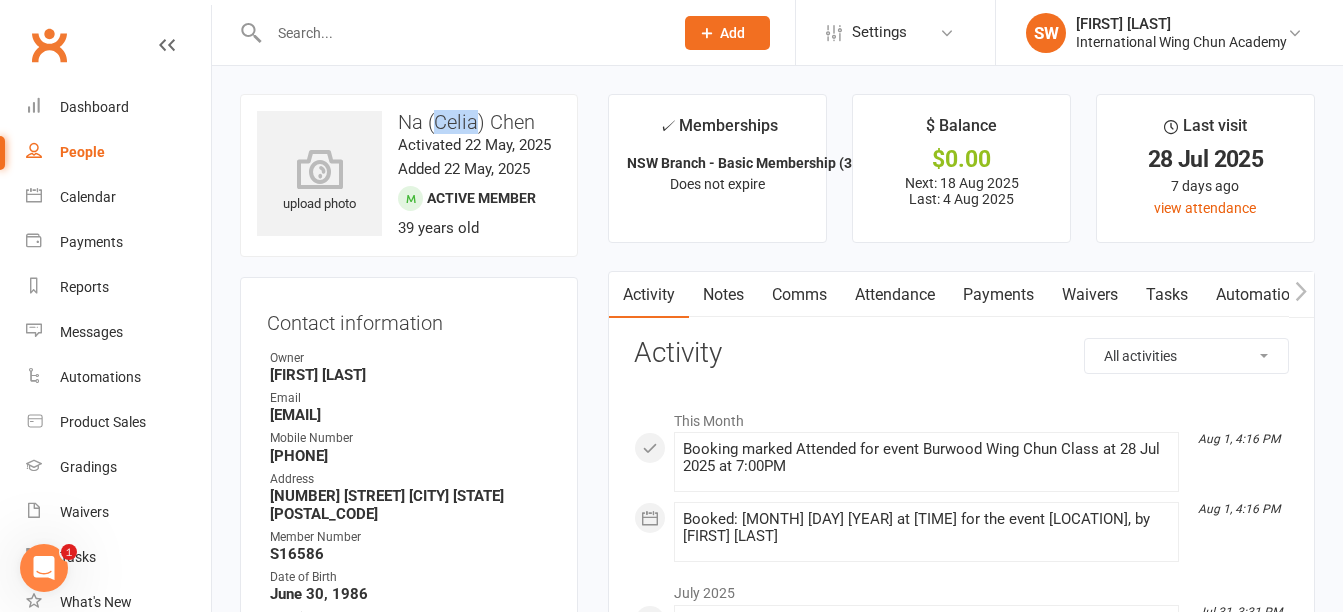 click on "Na (Celia) Chen" at bounding box center [409, 122] 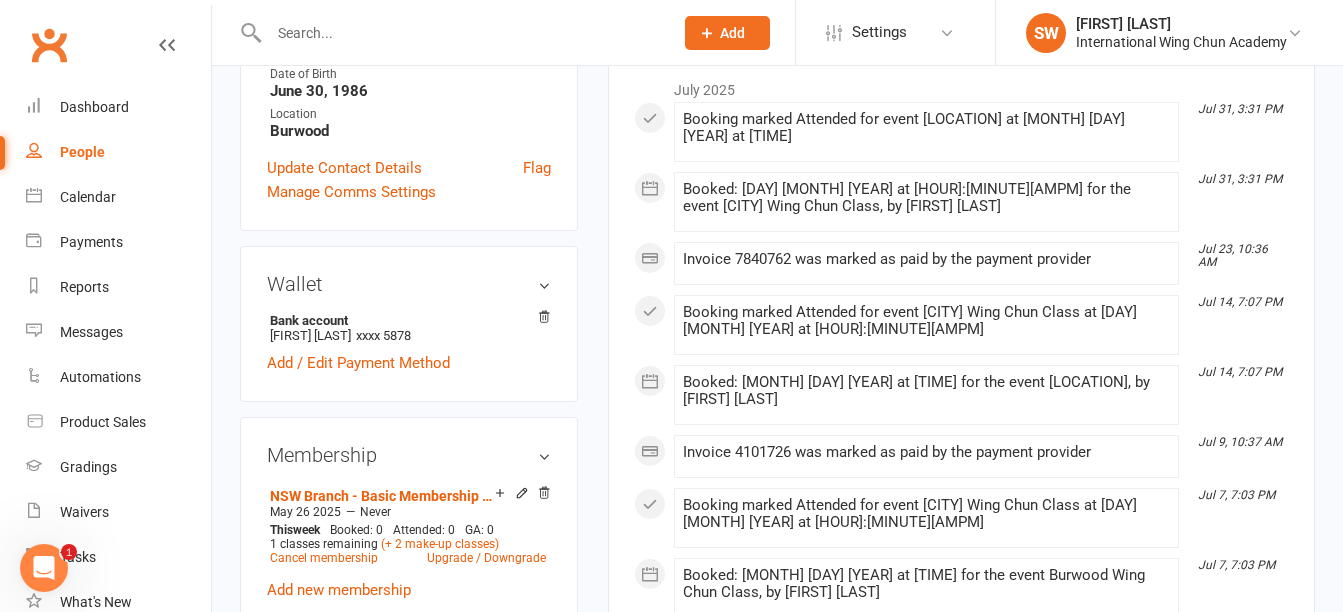 scroll, scrollTop: 600, scrollLeft: 0, axis: vertical 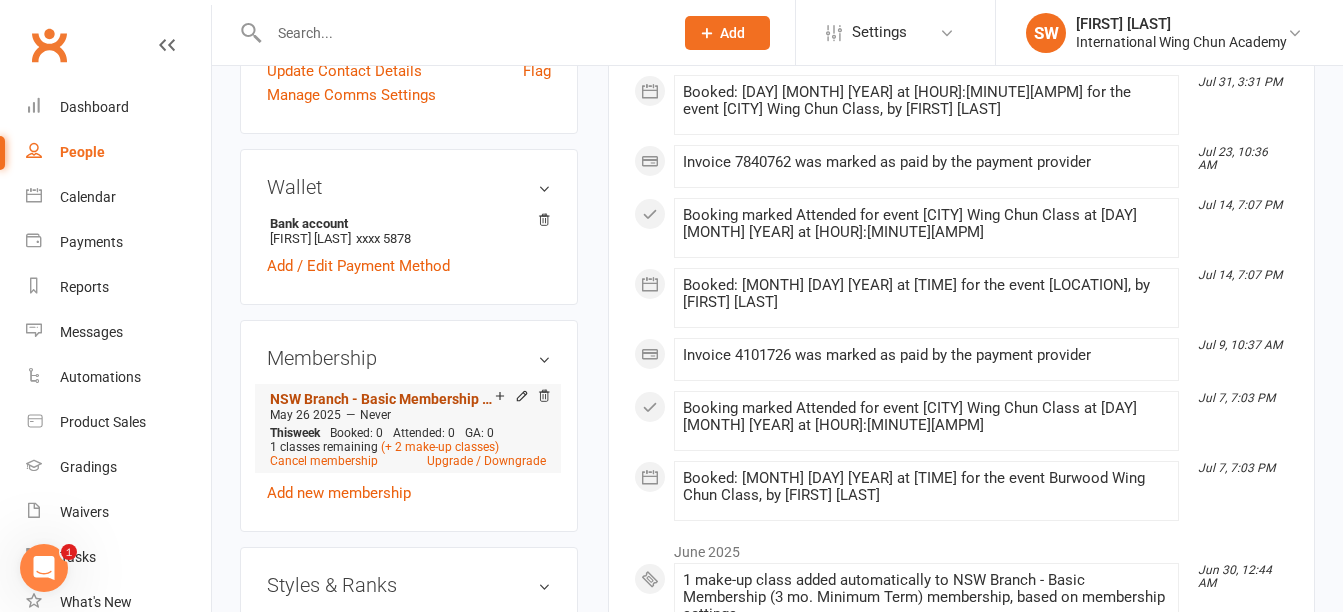 click on "NSW Branch - Basic Membership (3 mo. Minimum Term)" at bounding box center (382, 399) 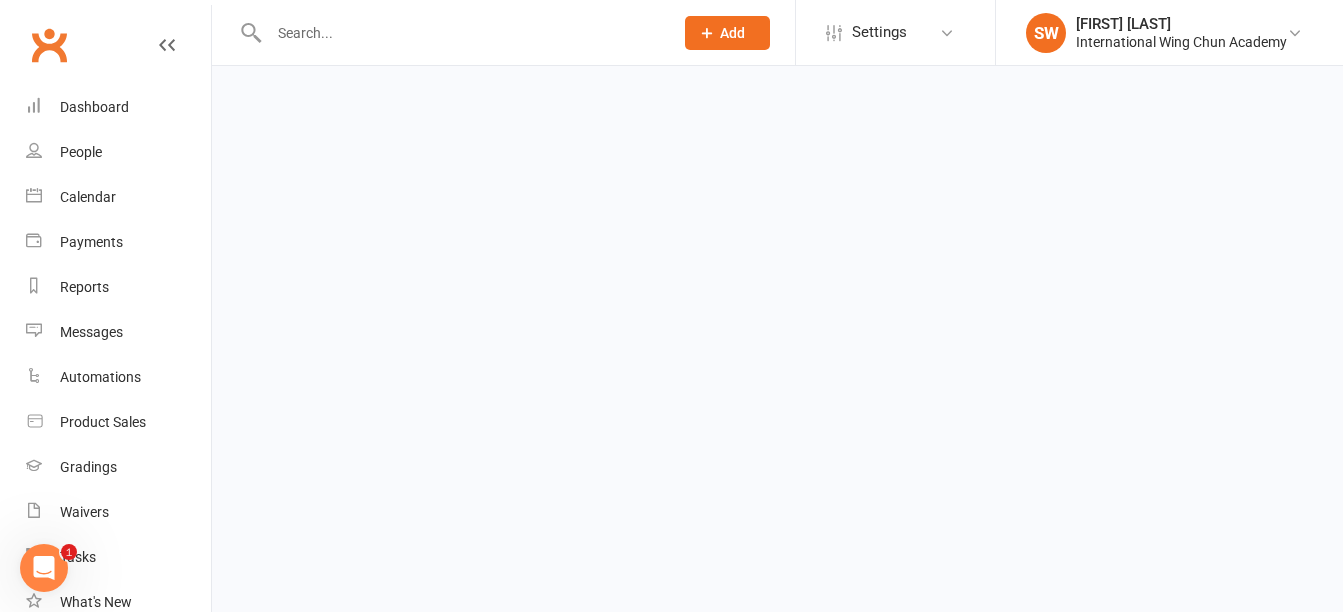 scroll, scrollTop: 0, scrollLeft: 0, axis: both 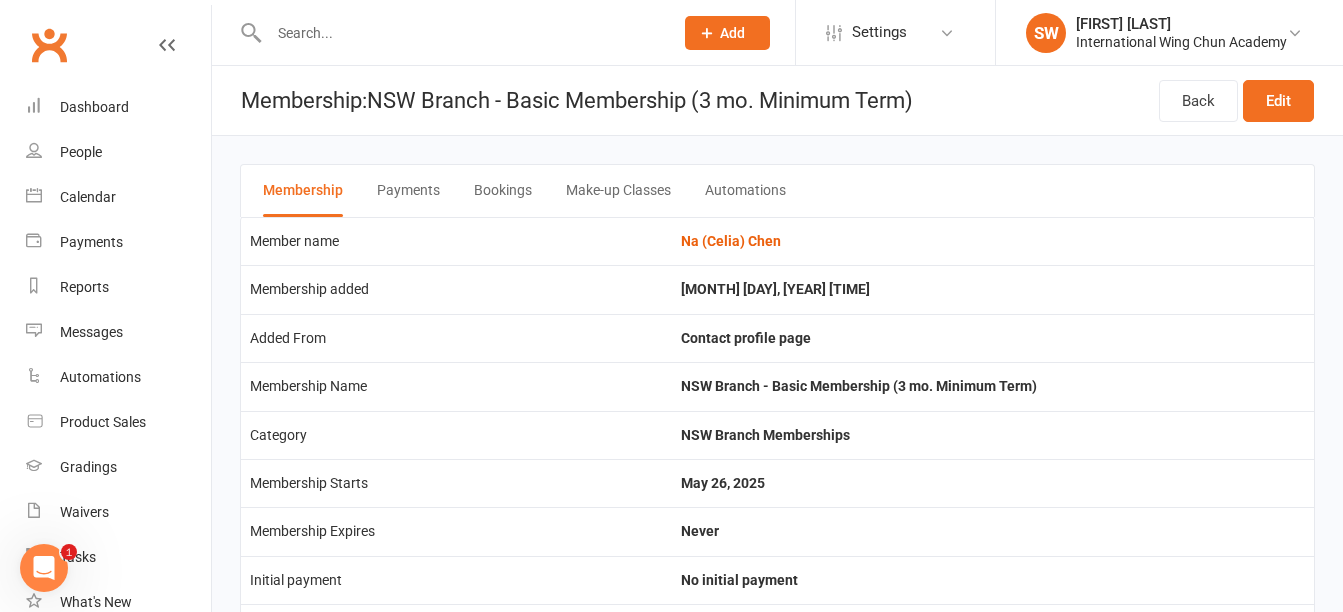 click on "Payments" at bounding box center (408, 191) 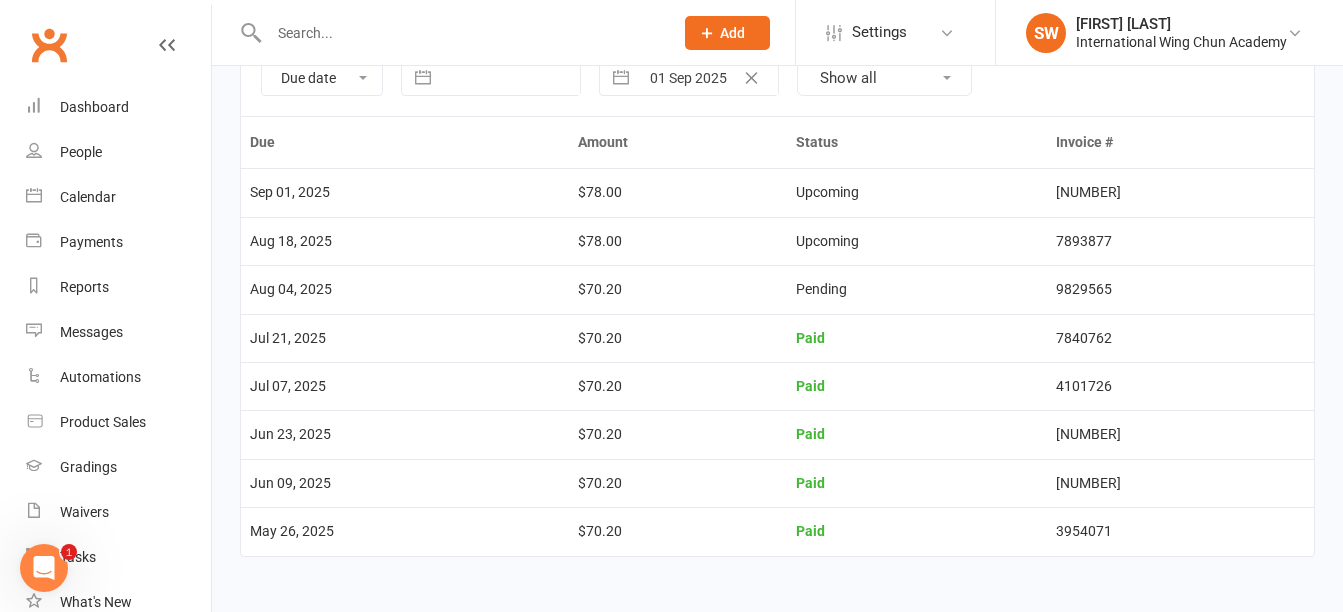 scroll, scrollTop: 241, scrollLeft: 0, axis: vertical 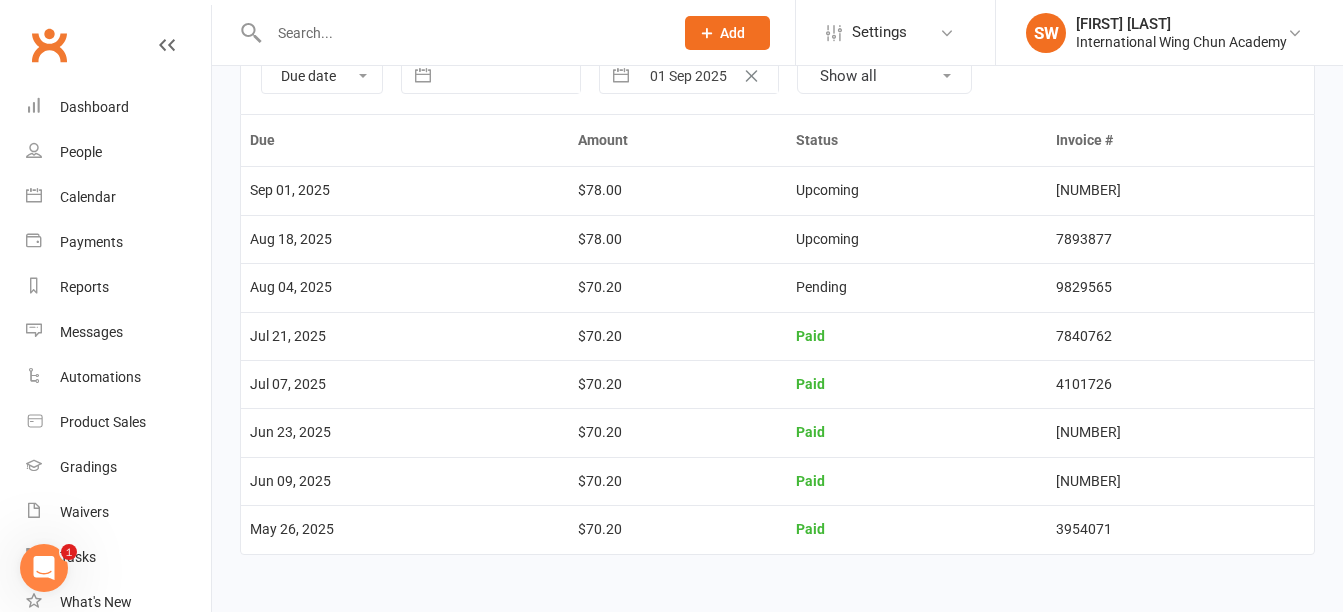 click at bounding box center [461, 33] 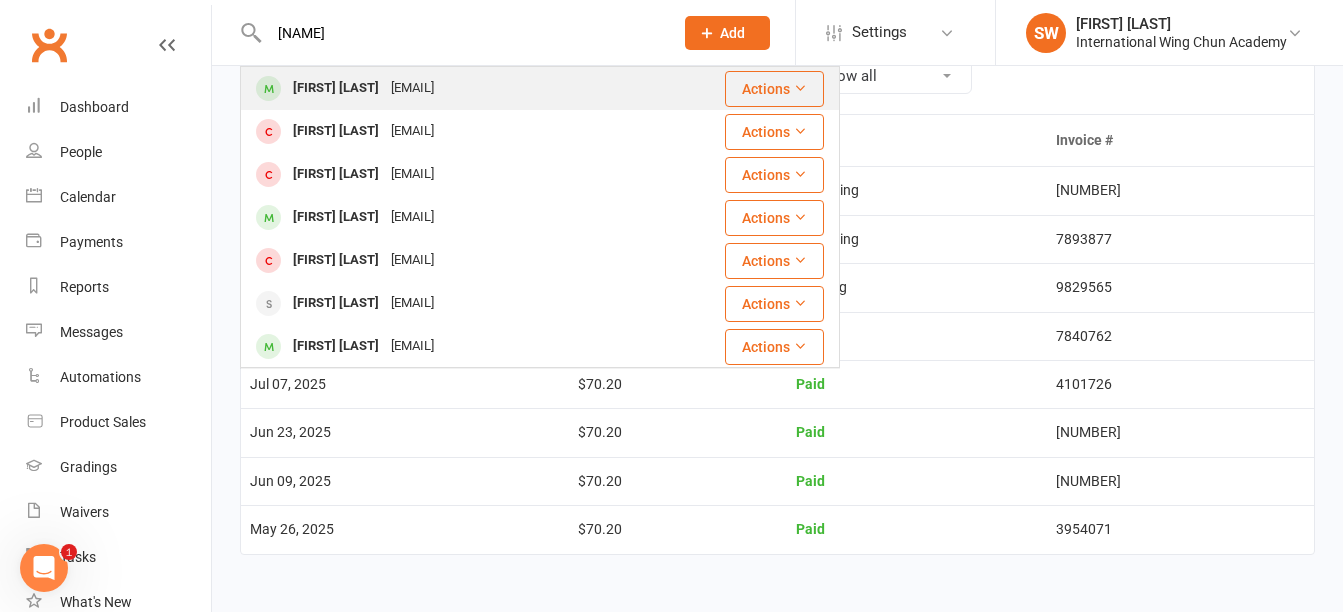 type on "[NAME]" 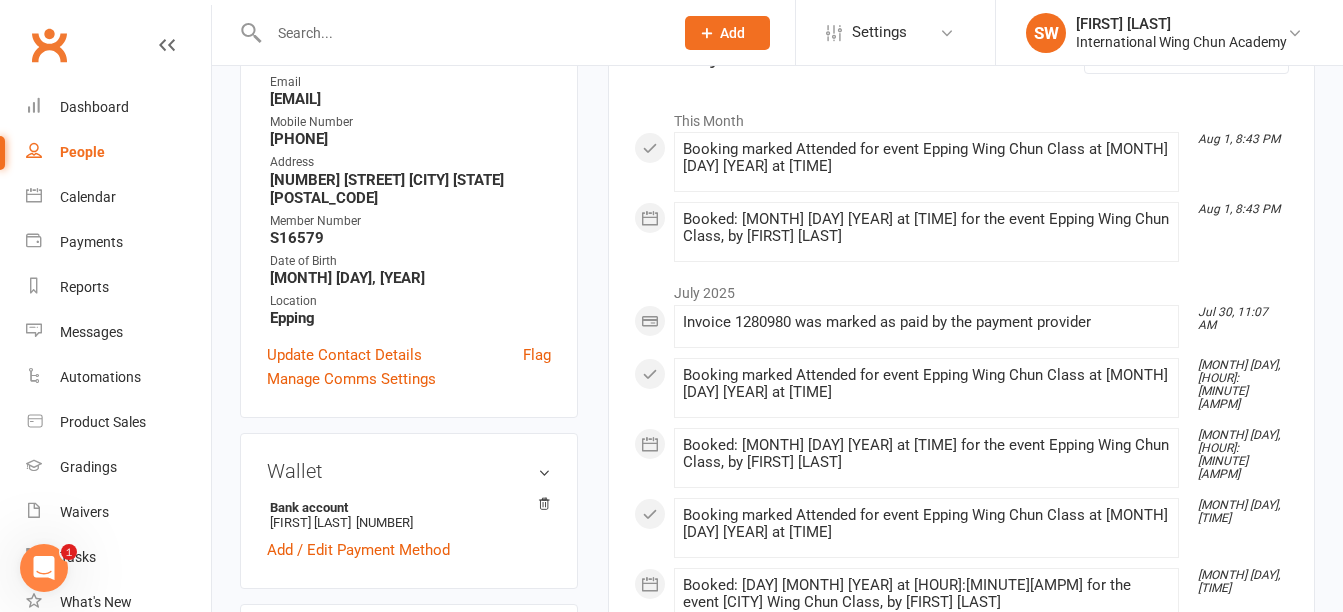 scroll, scrollTop: 500, scrollLeft: 0, axis: vertical 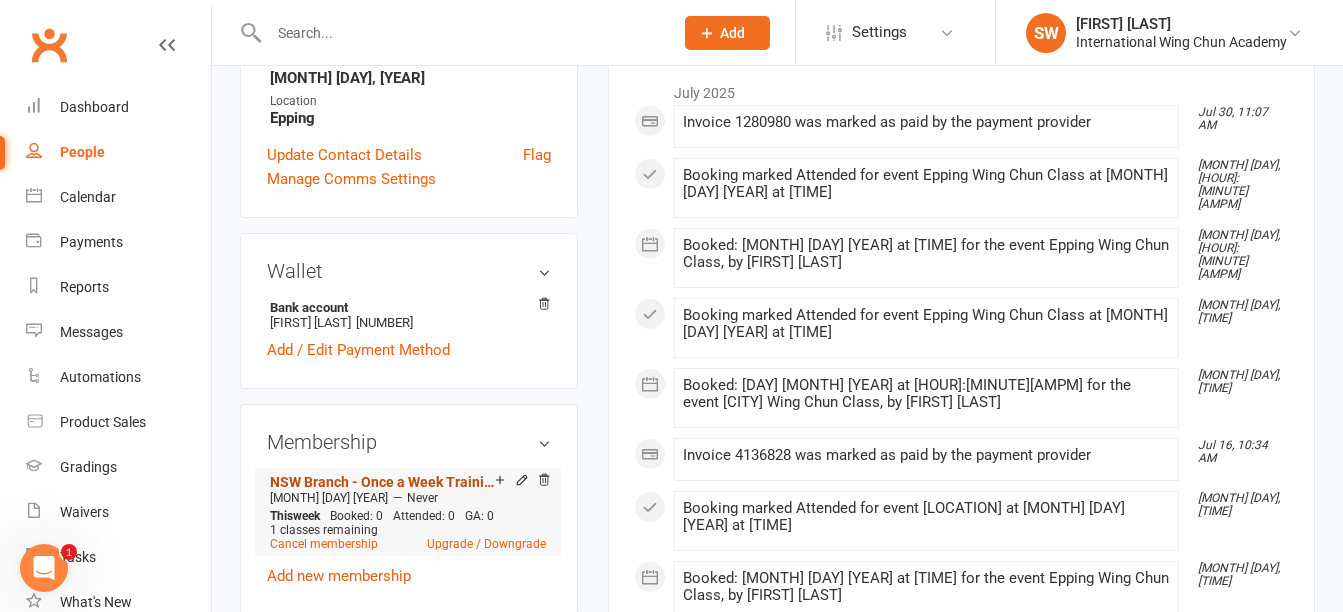 click on "NSW Branch - Once a Week Training Plan (3 mo. Minimum Term)" at bounding box center (382, 482) 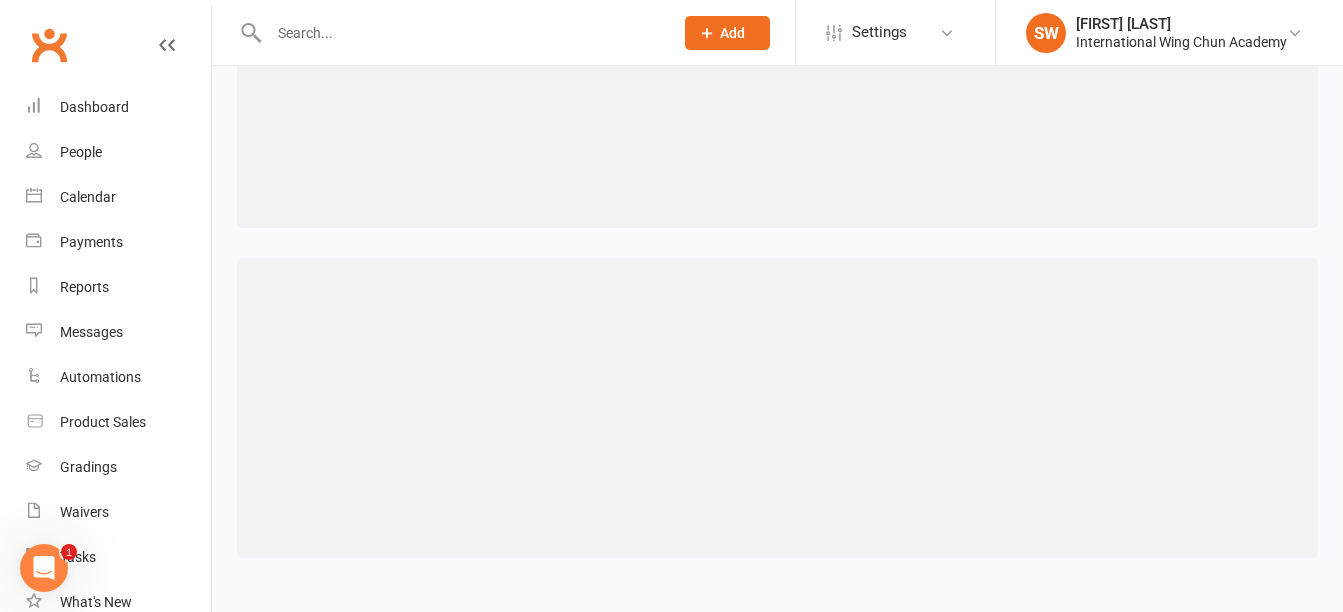 scroll, scrollTop: 0, scrollLeft: 0, axis: both 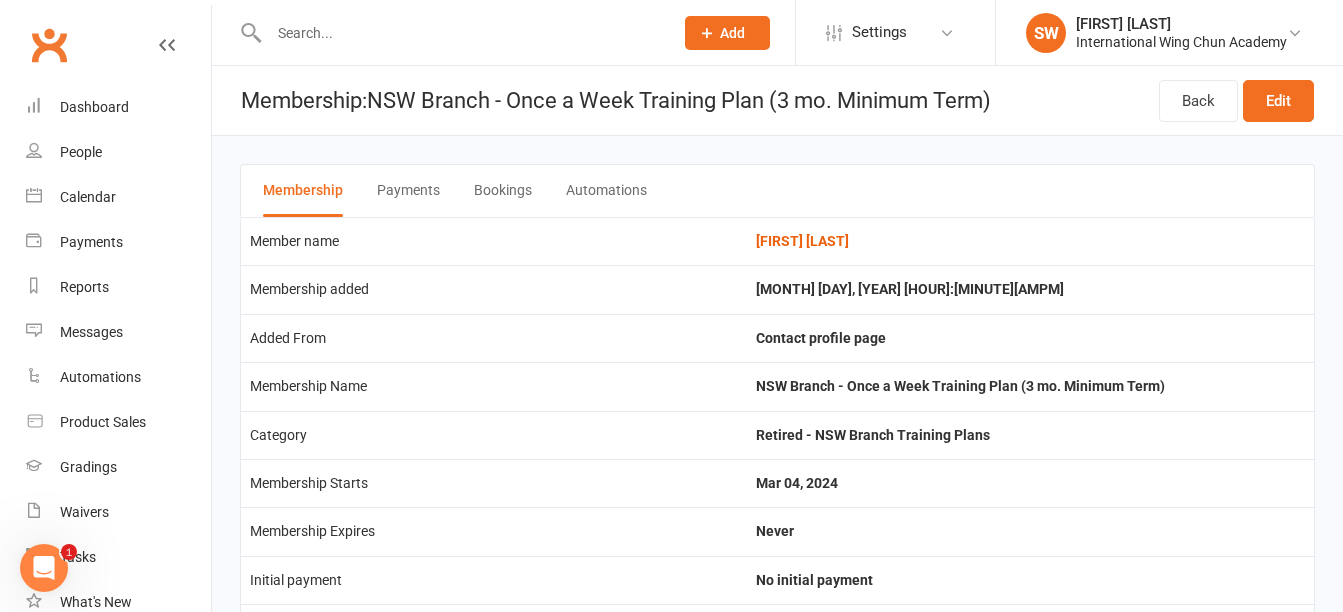 click on "Payments" at bounding box center (408, 191) 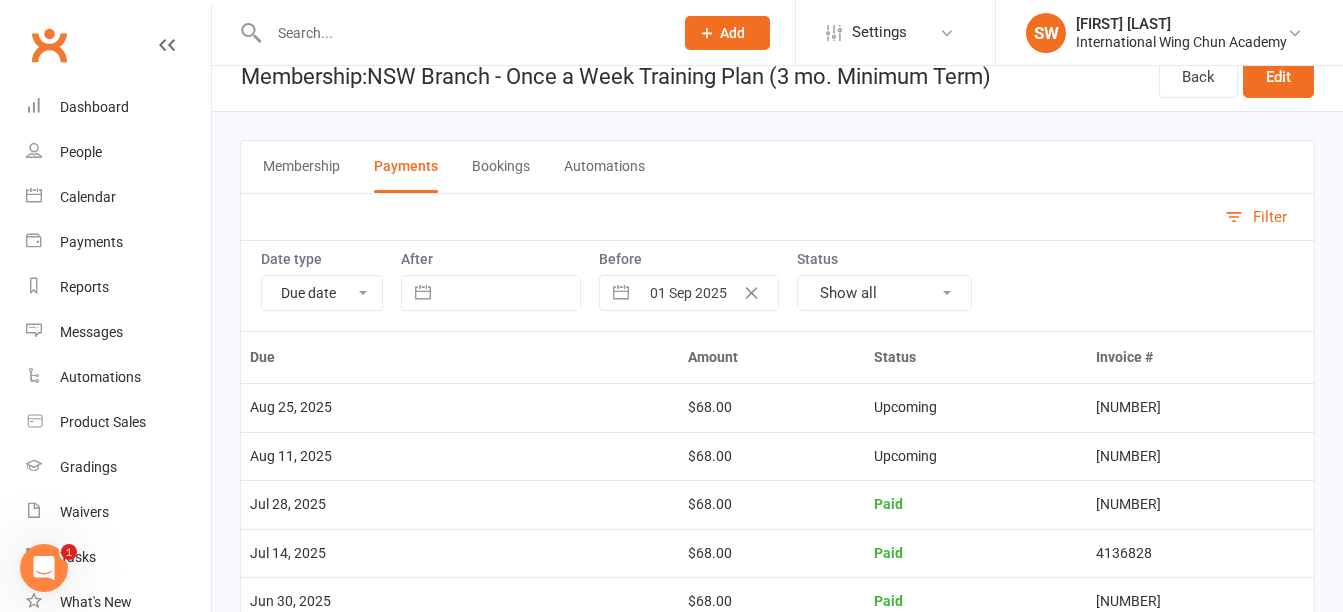 scroll, scrollTop: 0, scrollLeft: 0, axis: both 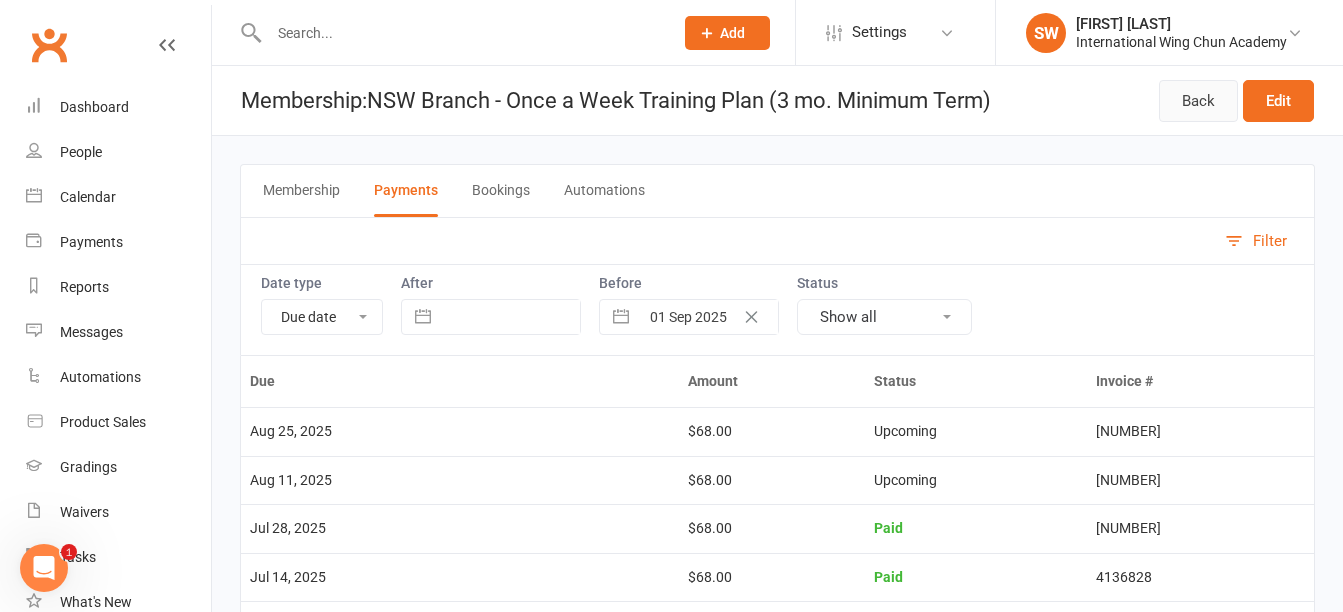 click on "Back" at bounding box center [1198, 101] 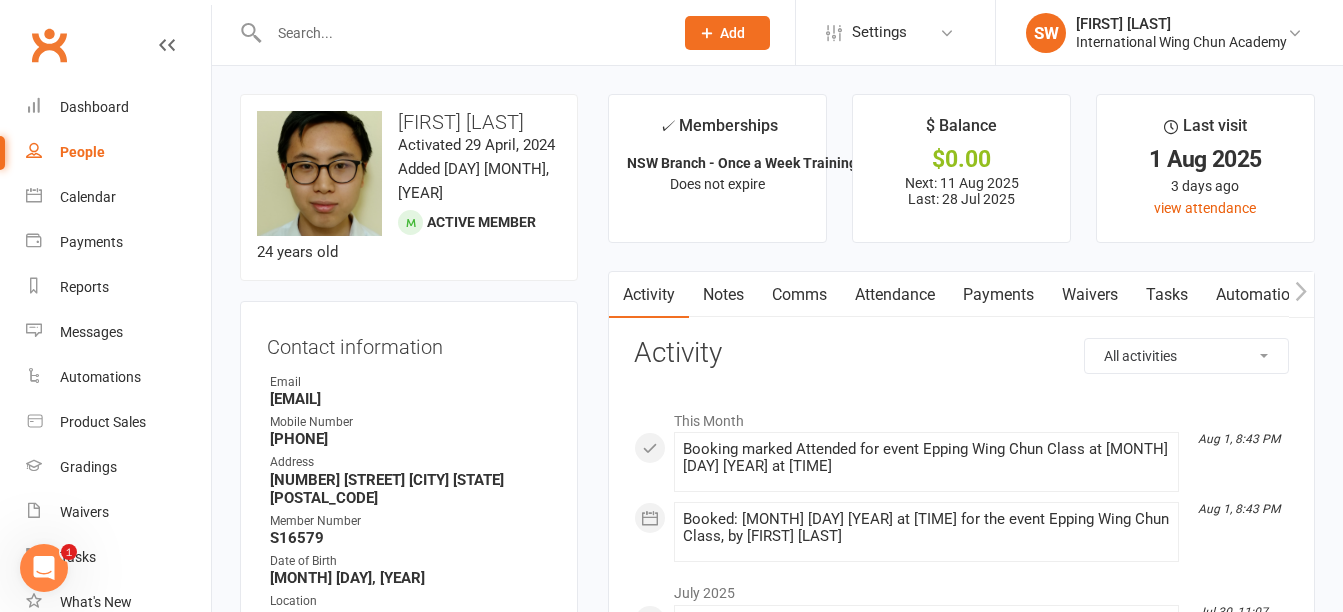 click on "[FIRST] [LAST]" at bounding box center (409, 122) 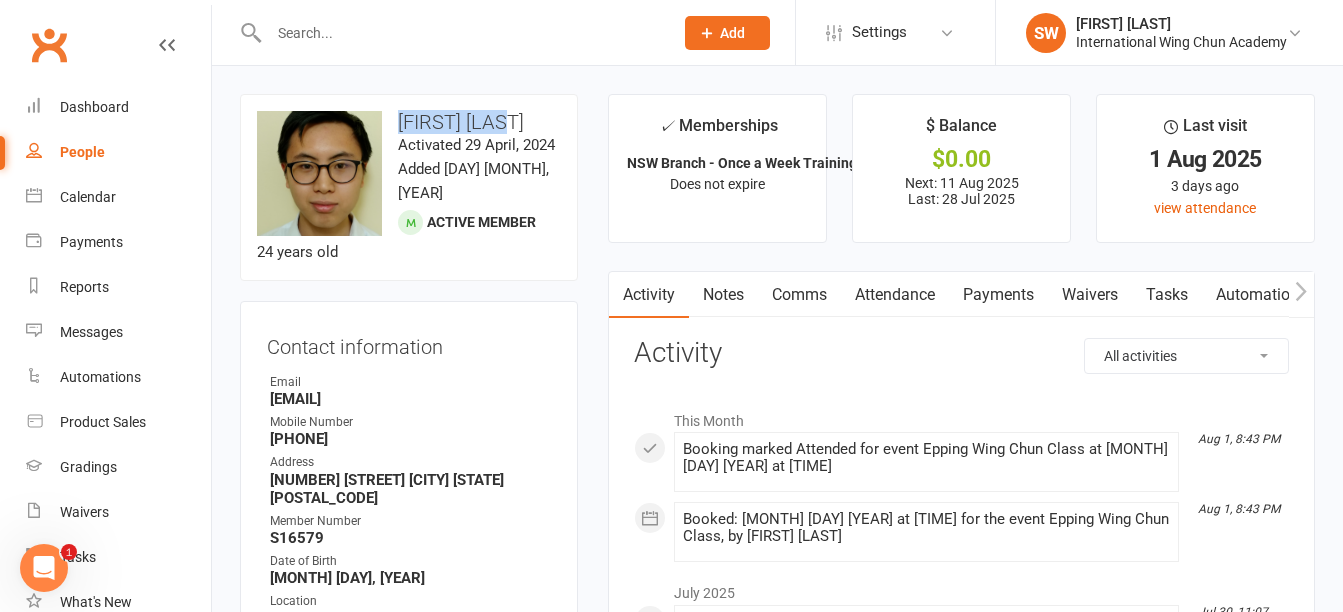 drag, startPoint x: 434, startPoint y: 127, endPoint x: 474, endPoint y: 122, distance: 40.311287 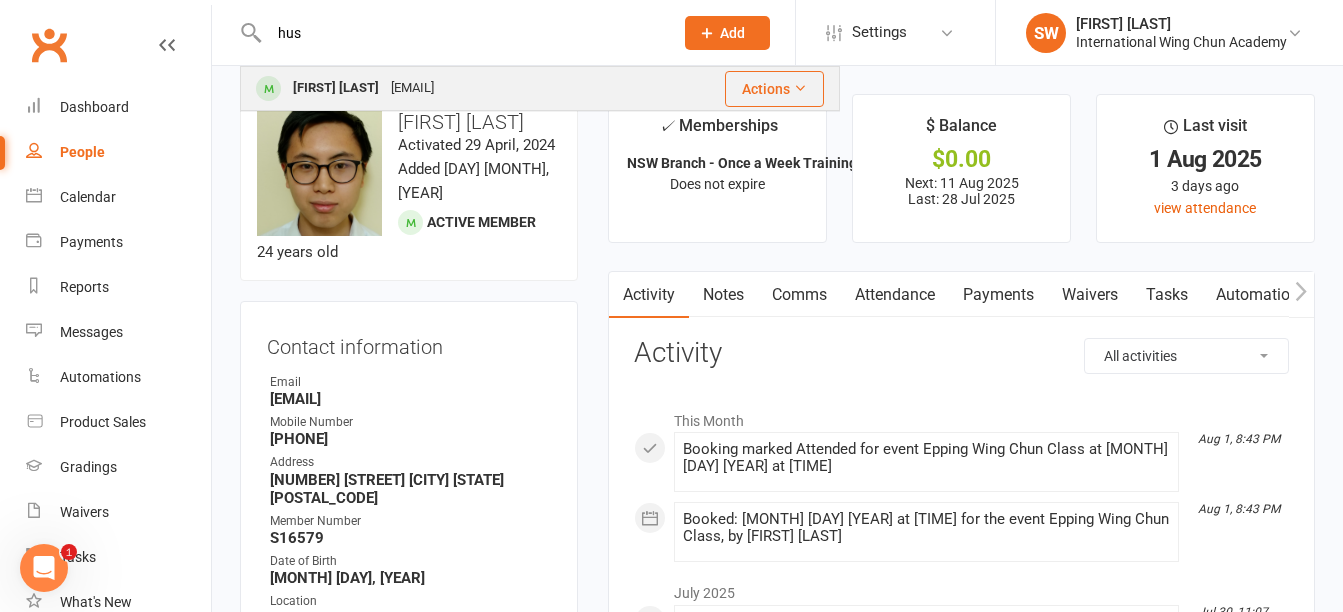 type on "hus" 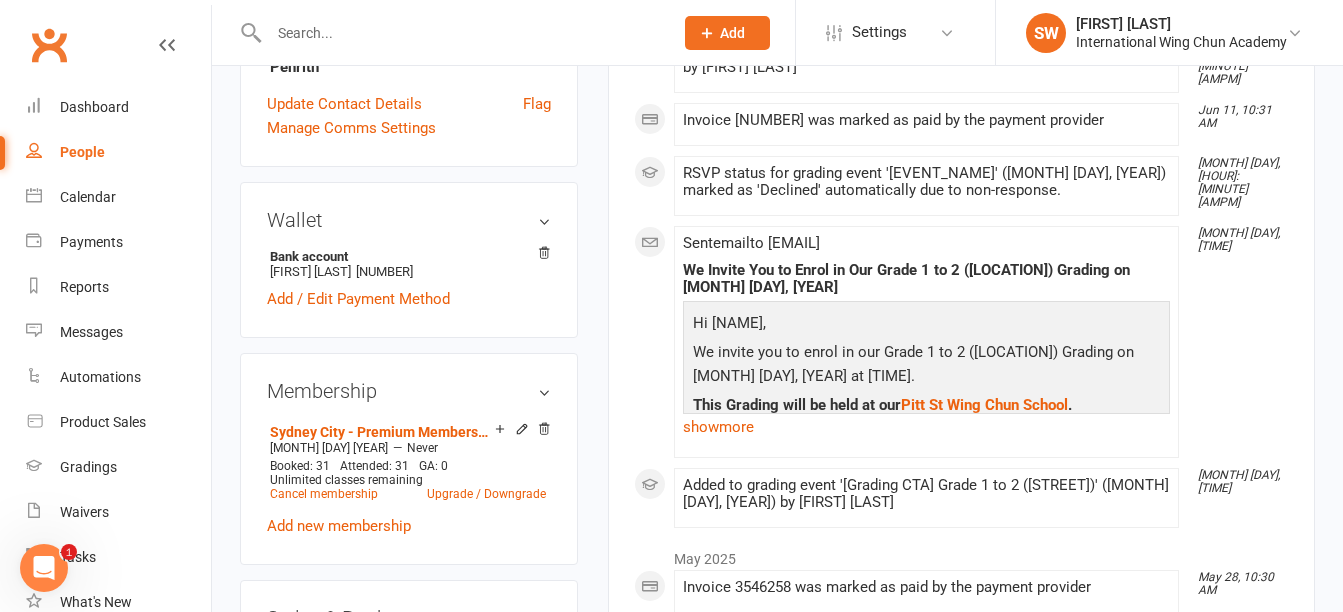 scroll, scrollTop: 600, scrollLeft: 0, axis: vertical 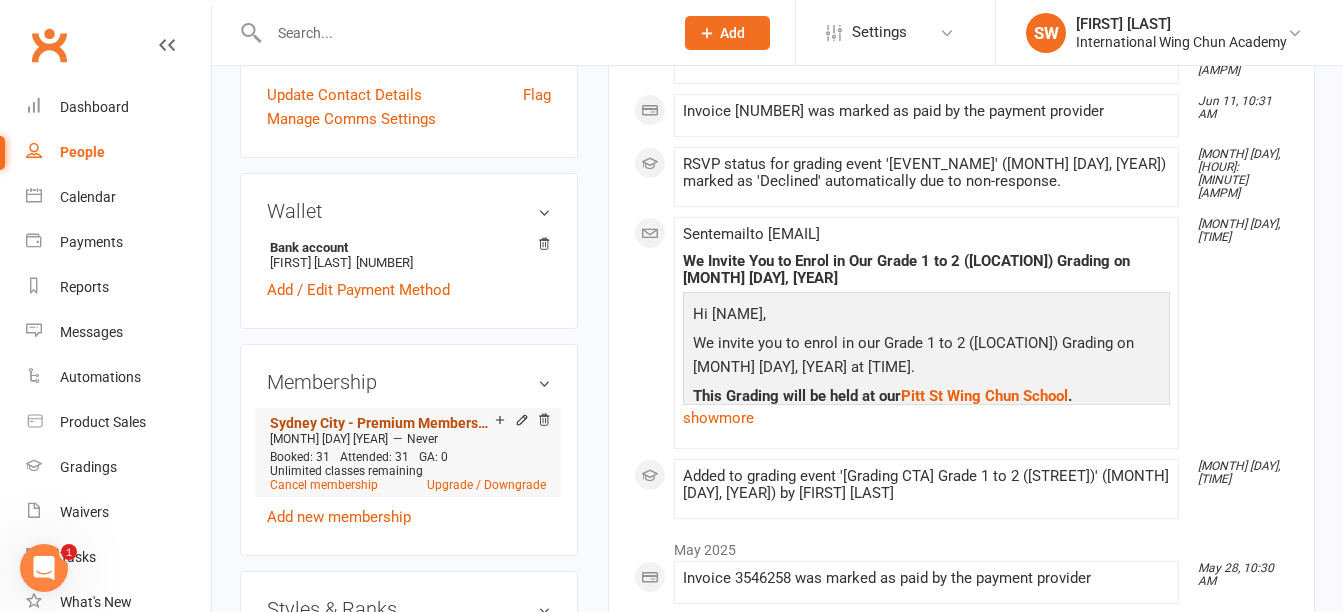 click on "Sydney City - Premium Membership (12 mo. Minimum Term)" at bounding box center (382, 423) 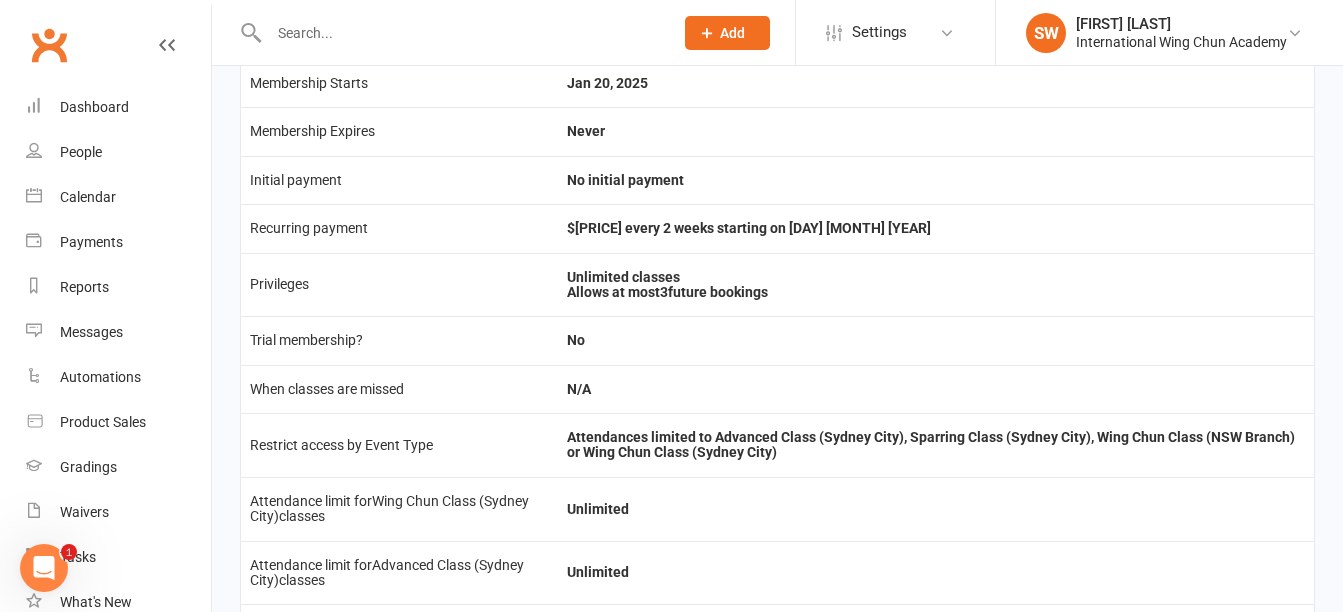 scroll, scrollTop: 0, scrollLeft: 0, axis: both 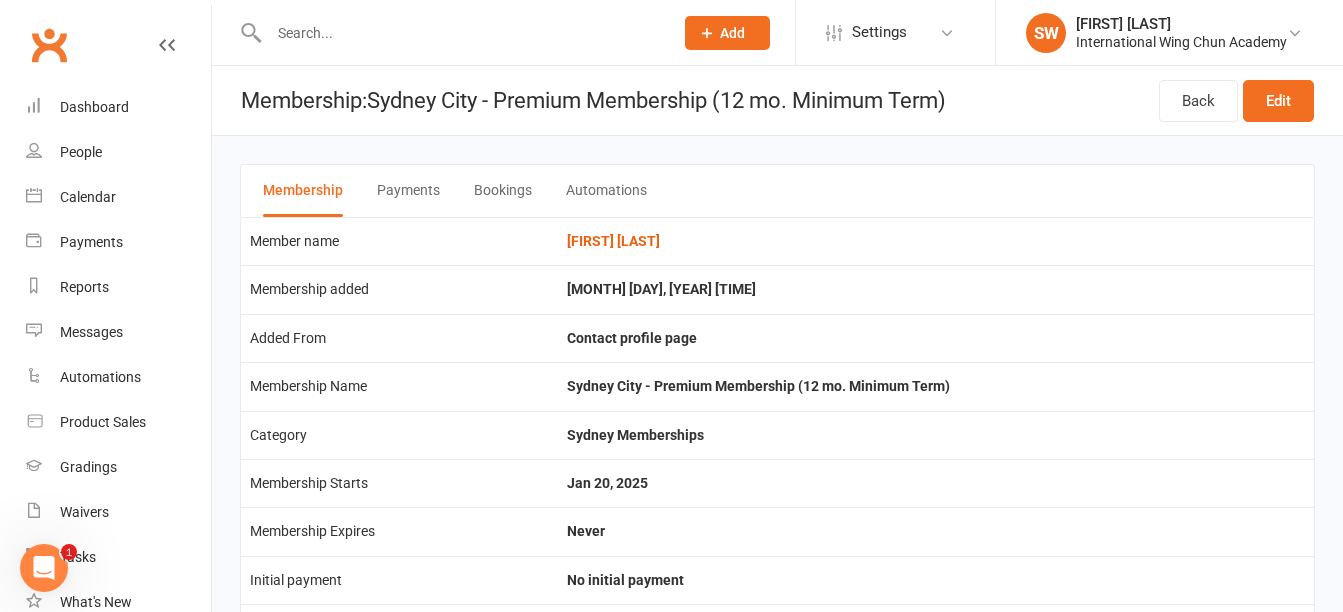 click on "Payments" at bounding box center [408, 191] 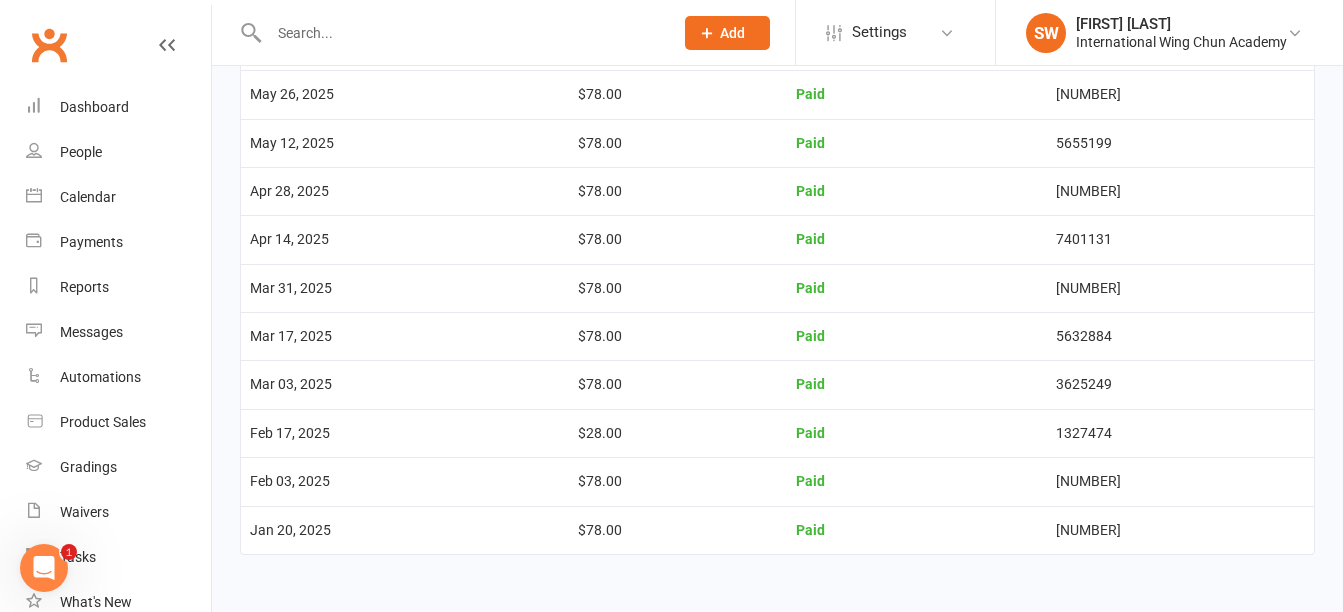 scroll, scrollTop: 276, scrollLeft: 0, axis: vertical 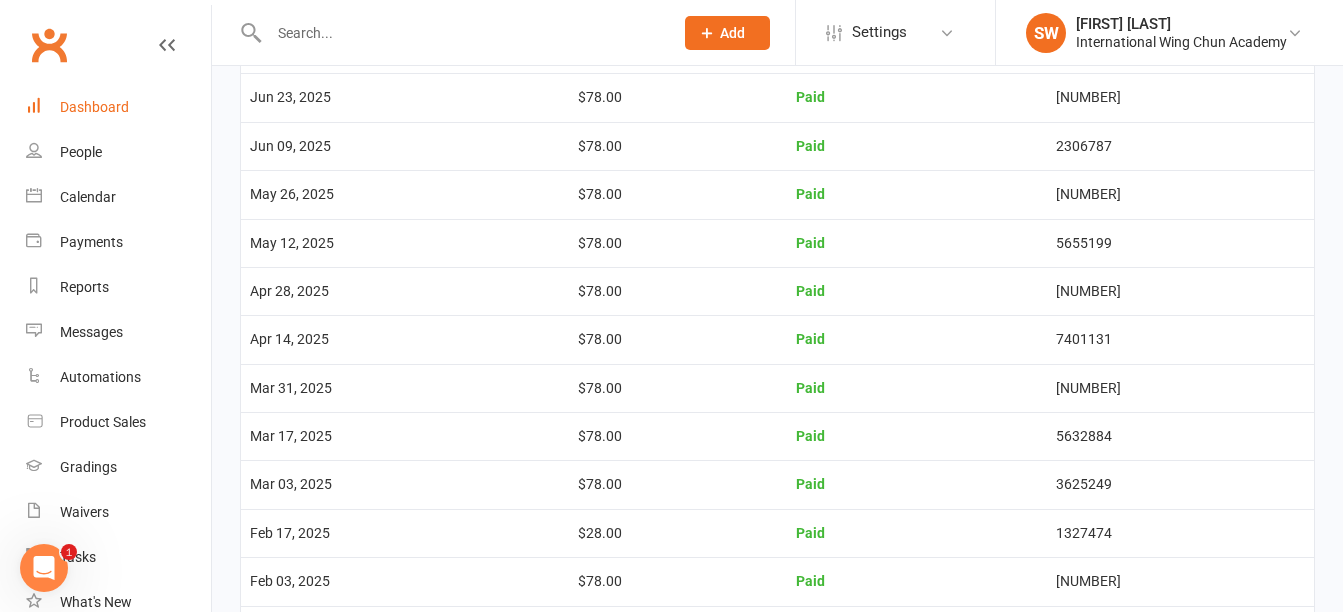 click on "Dashboard" at bounding box center [94, 107] 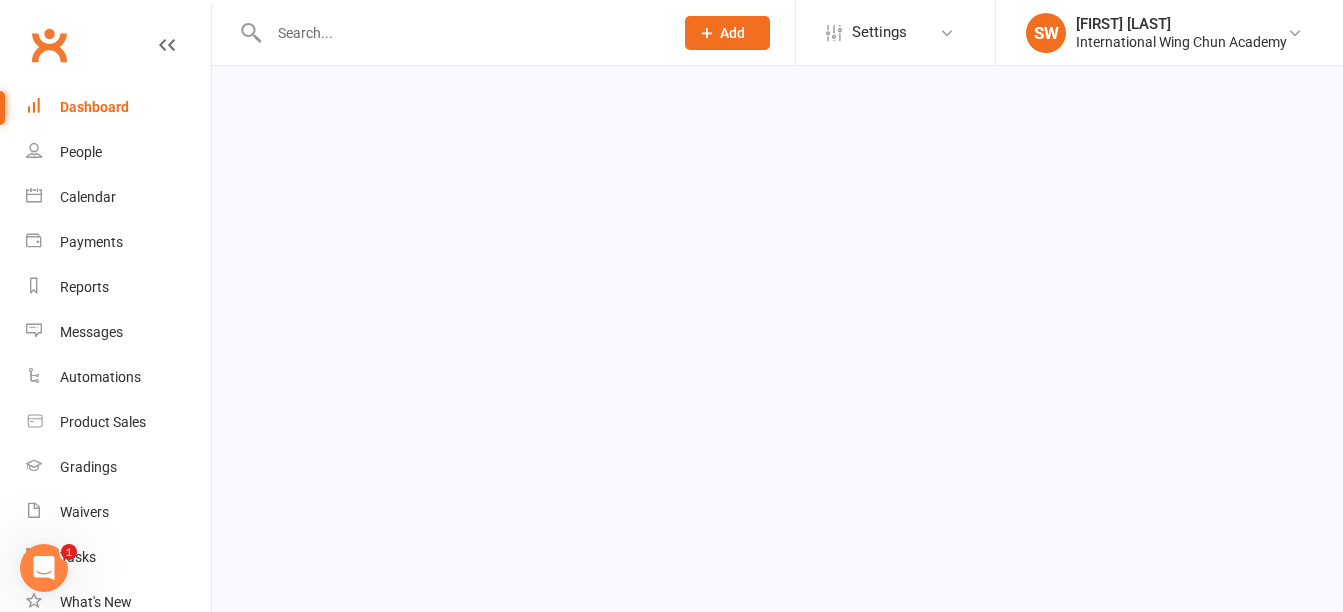scroll, scrollTop: 0, scrollLeft: 0, axis: both 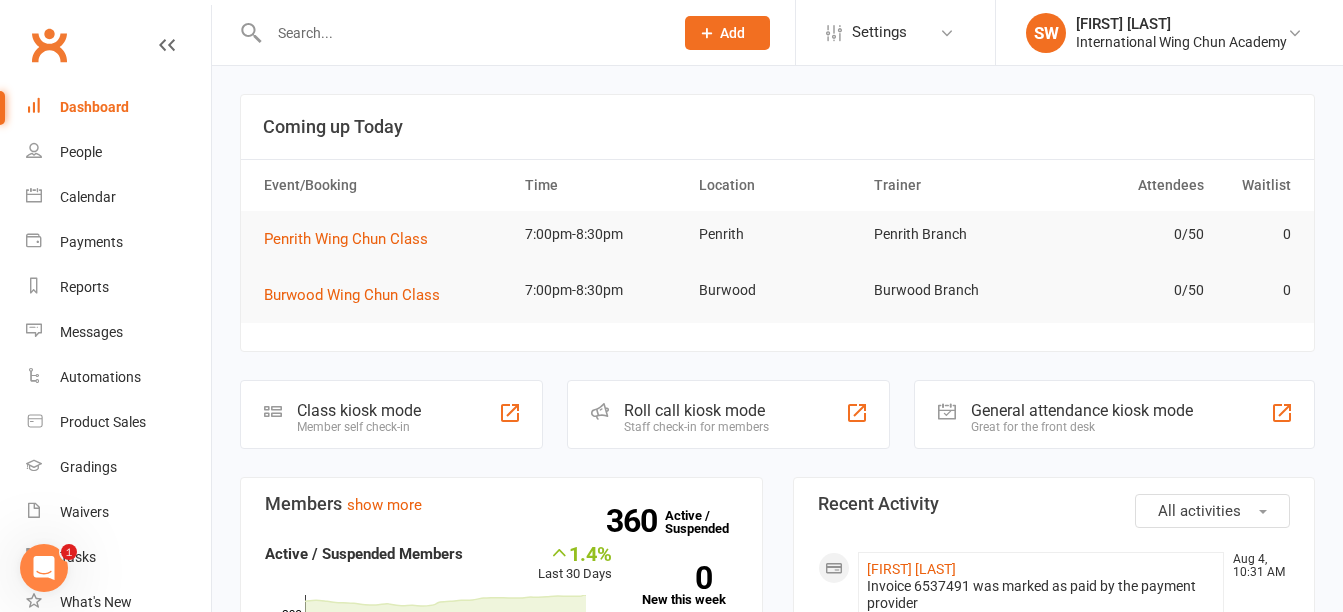click on "Dashboard" at bounding box center (118, 107) 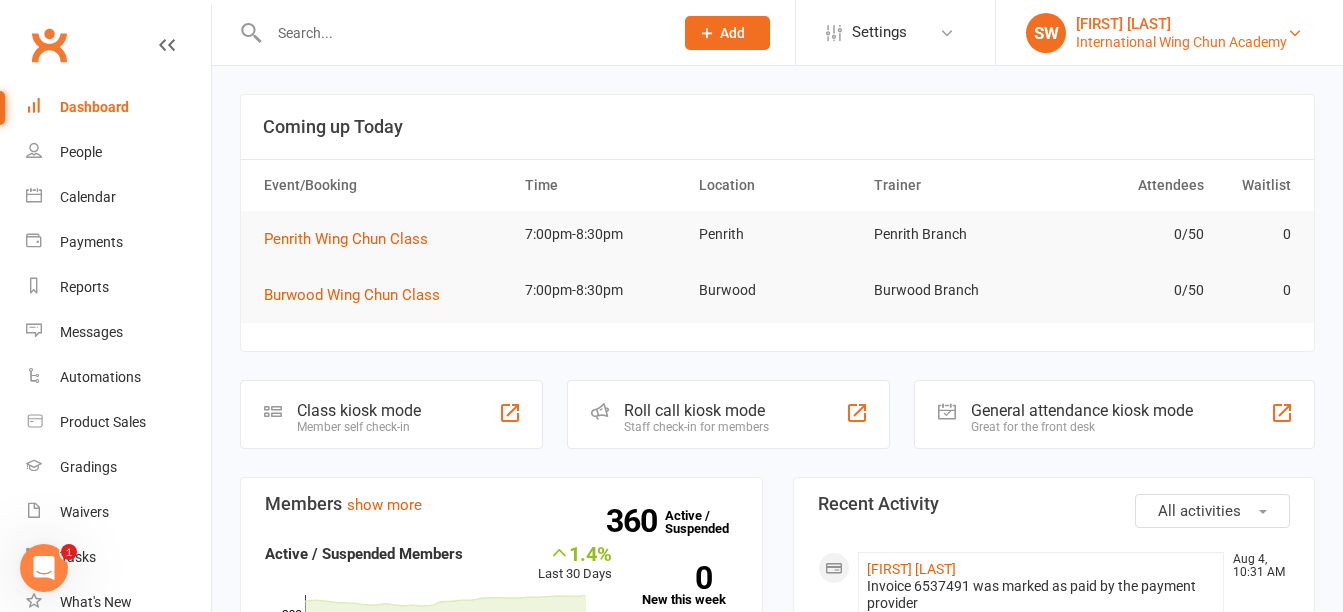 click on "International Wing Chun Academy" at bounding box center [1181, 42] 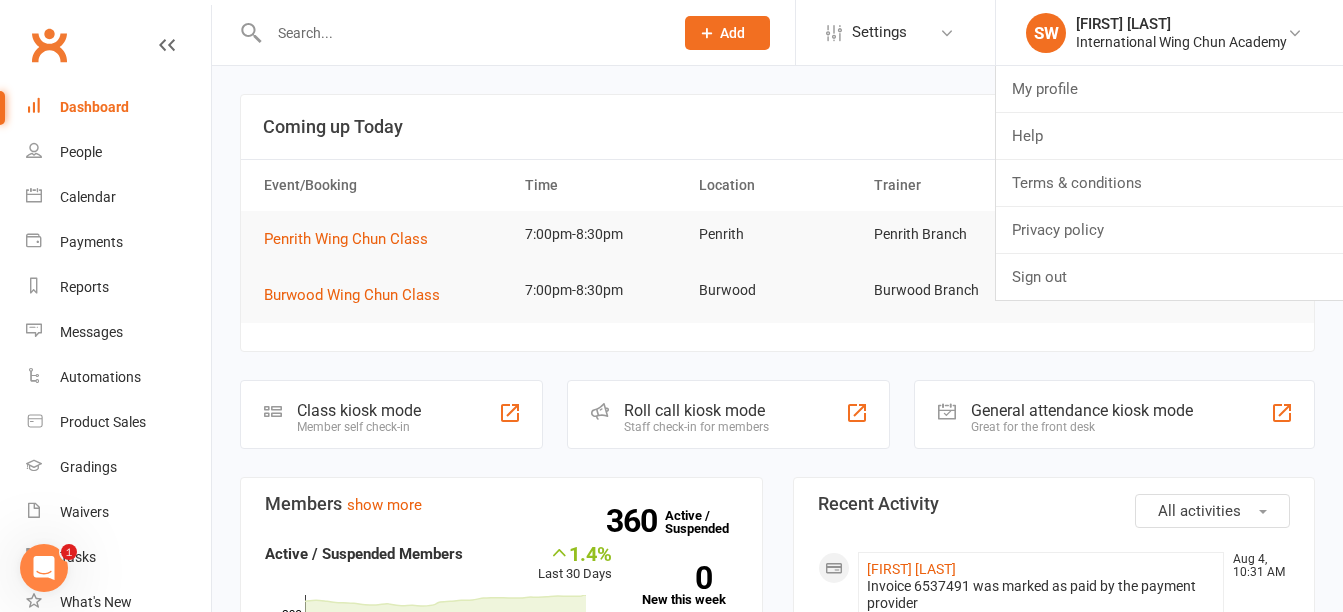 click on "Recent Activity [FIRST] [LAST] [MONTH] [DAY], [HOUR]:[MINUTE][AMPM] Invoice [NUMBER] was marked as paid by the payment provider
[FIRST] [LAST] [MONTH] [DAY], [HOUR]:[MINUTE][AMPM]
[FIRST] [LAST] [MONTH] [DAY], [HOUR]:[MINUTE][AMPM]" at bounding box center (777, 1307) 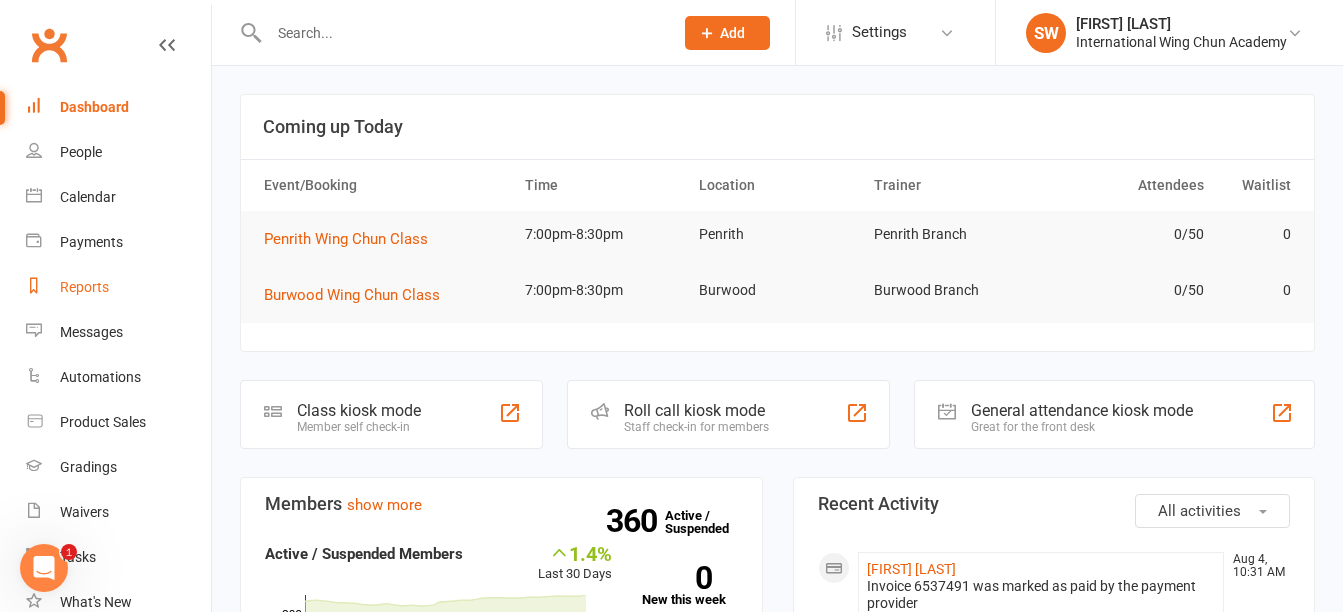 click on "Reports" at bounding box center (118, 287) 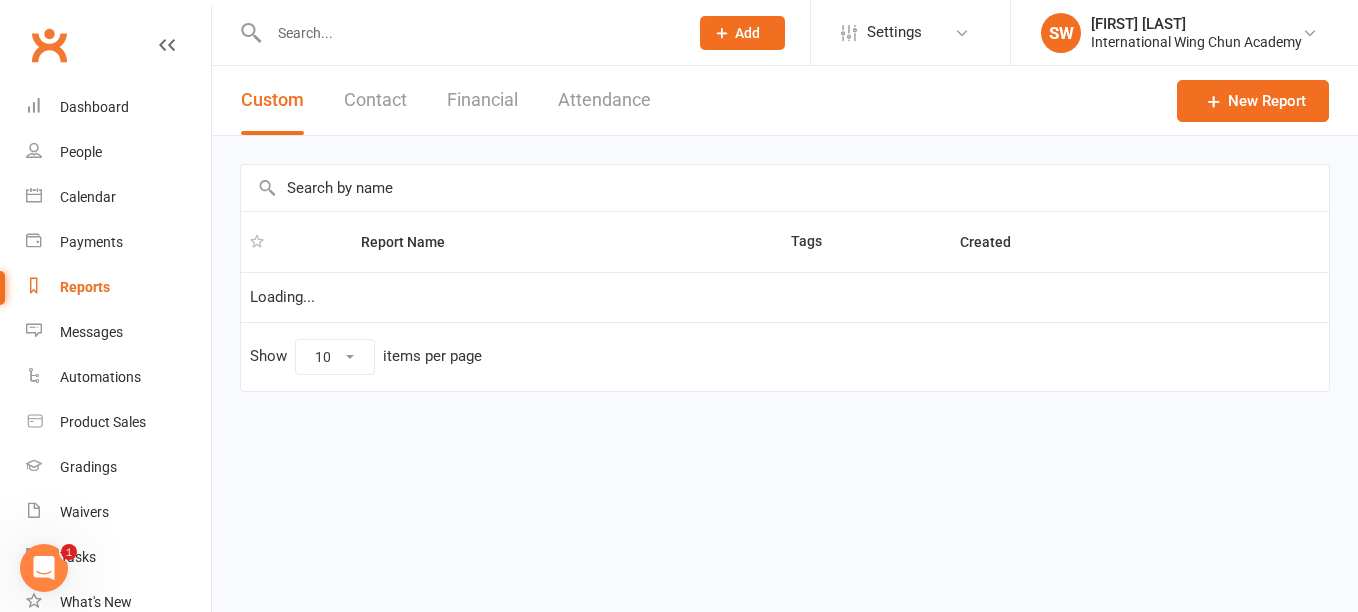 select on "100" 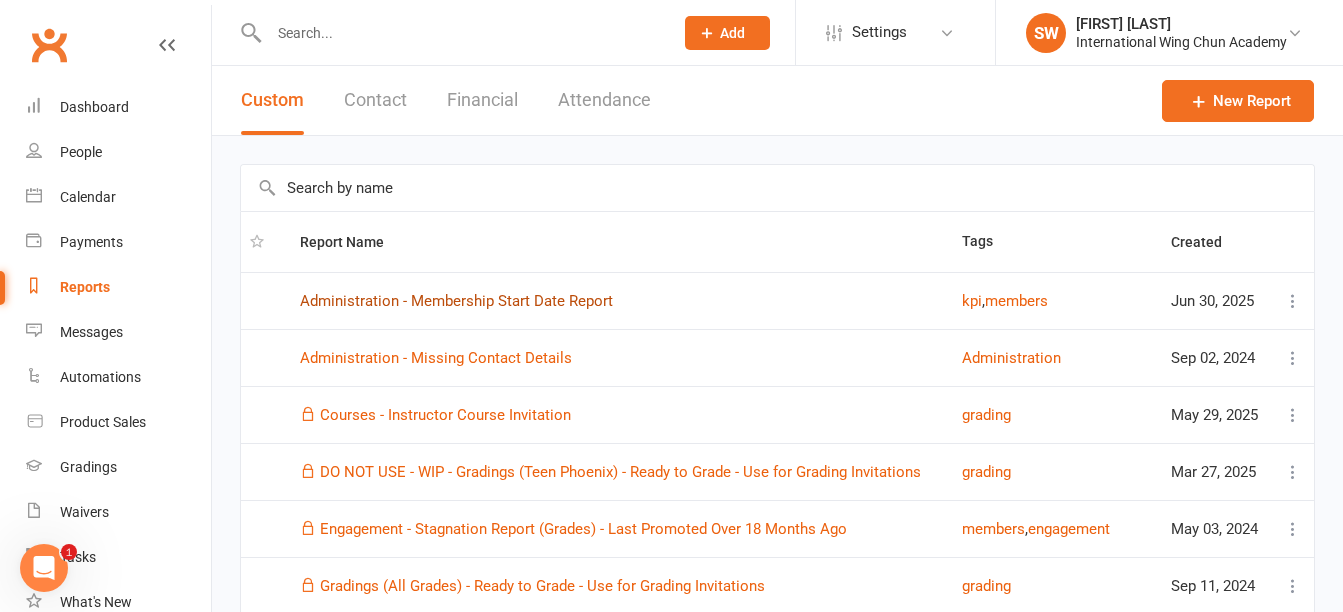 click on "Administration - Membership Start Date Report" at bounding box center [456, 301] 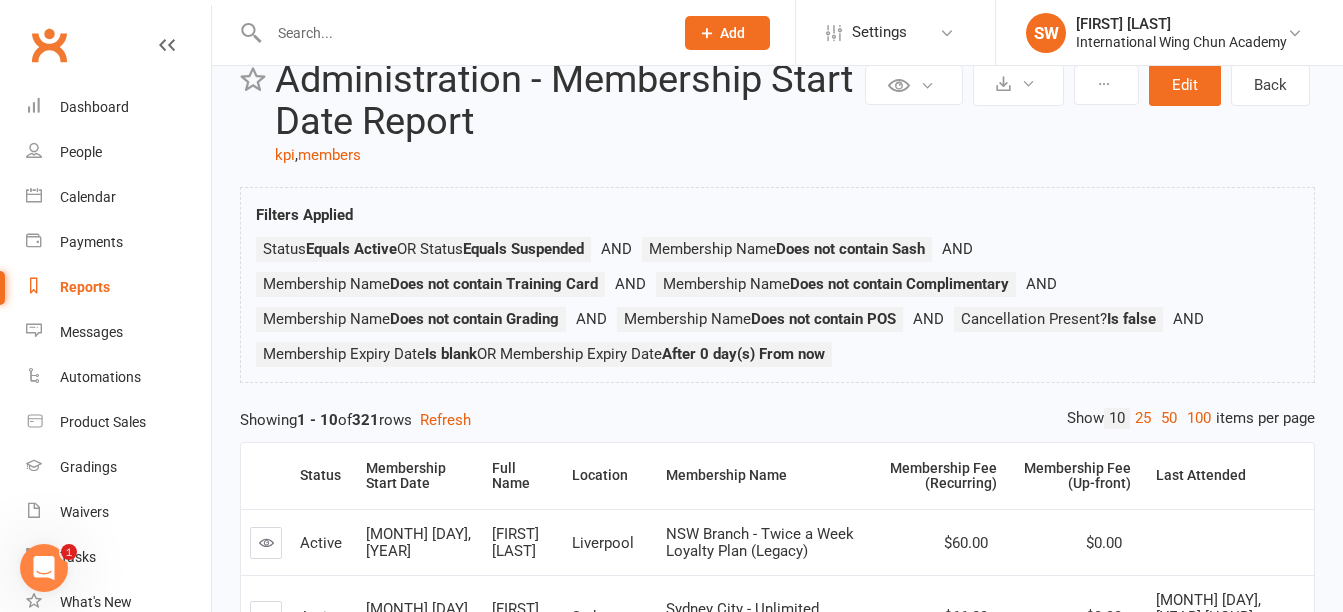 scroll, scrollTop: 100, scrollLeft: 0, axis: vertical 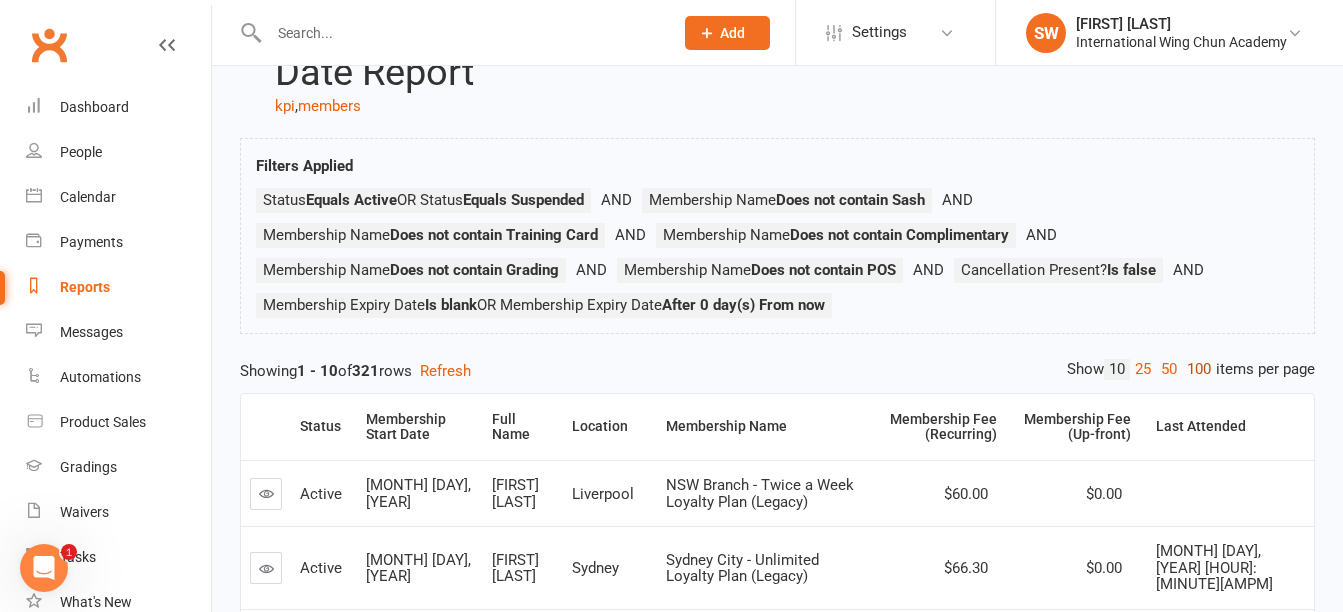 click on "100" at bounding box center [1199, 369] 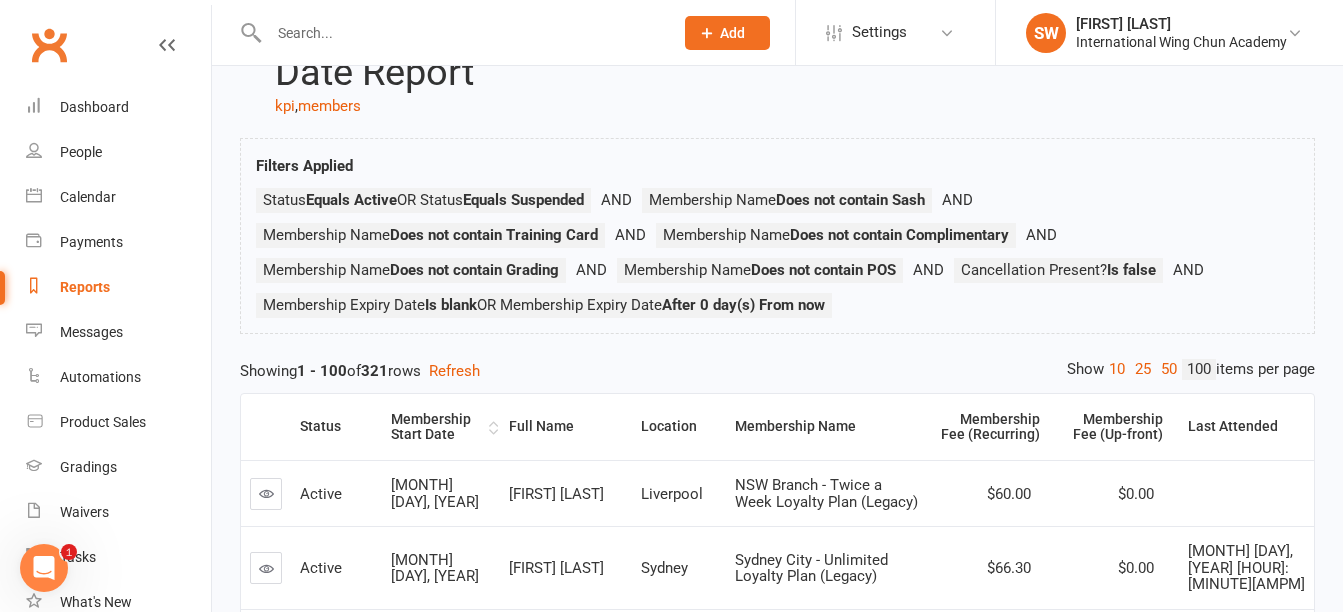 click on "Membership Start Date" at bounding box center (437, 427) 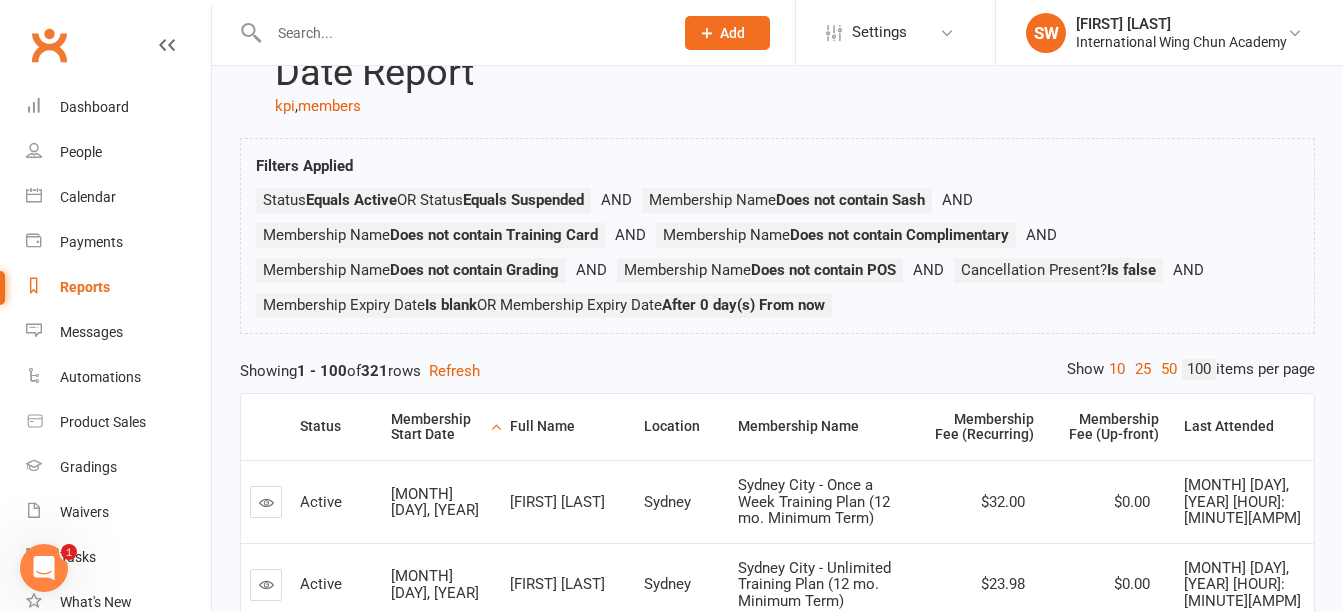 click on "Membership Start Date" at bounding box center (438, 427) 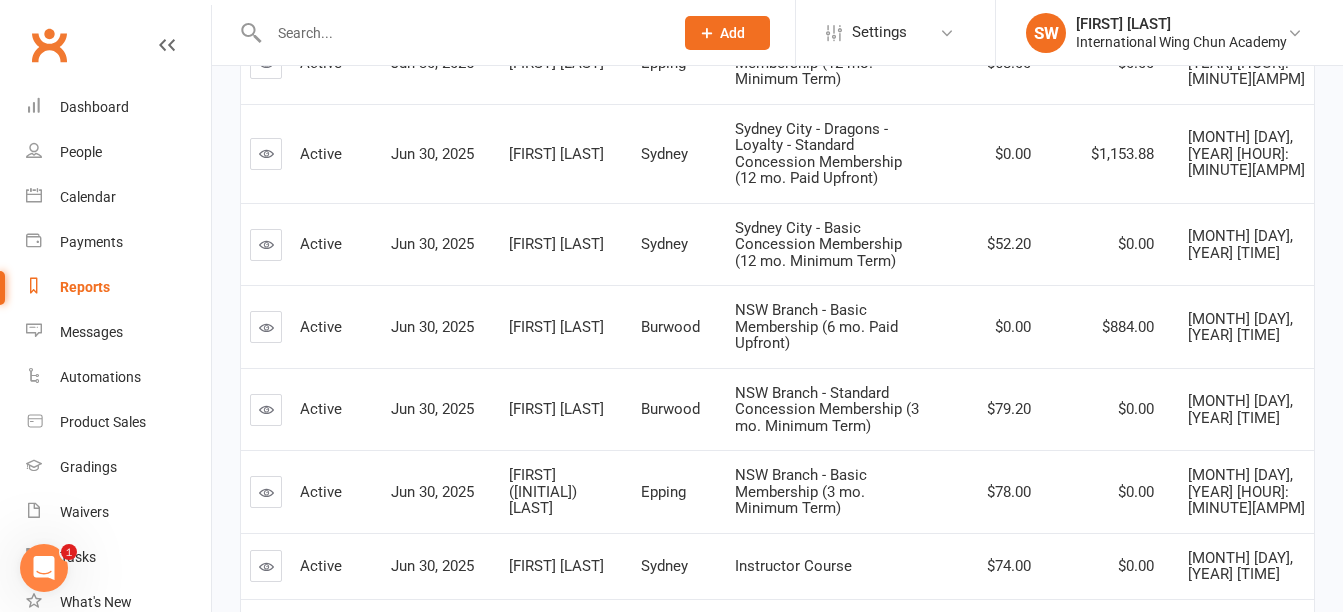 scroll, scrollTop: 2700, scrollLeft: 0, axis: vertical 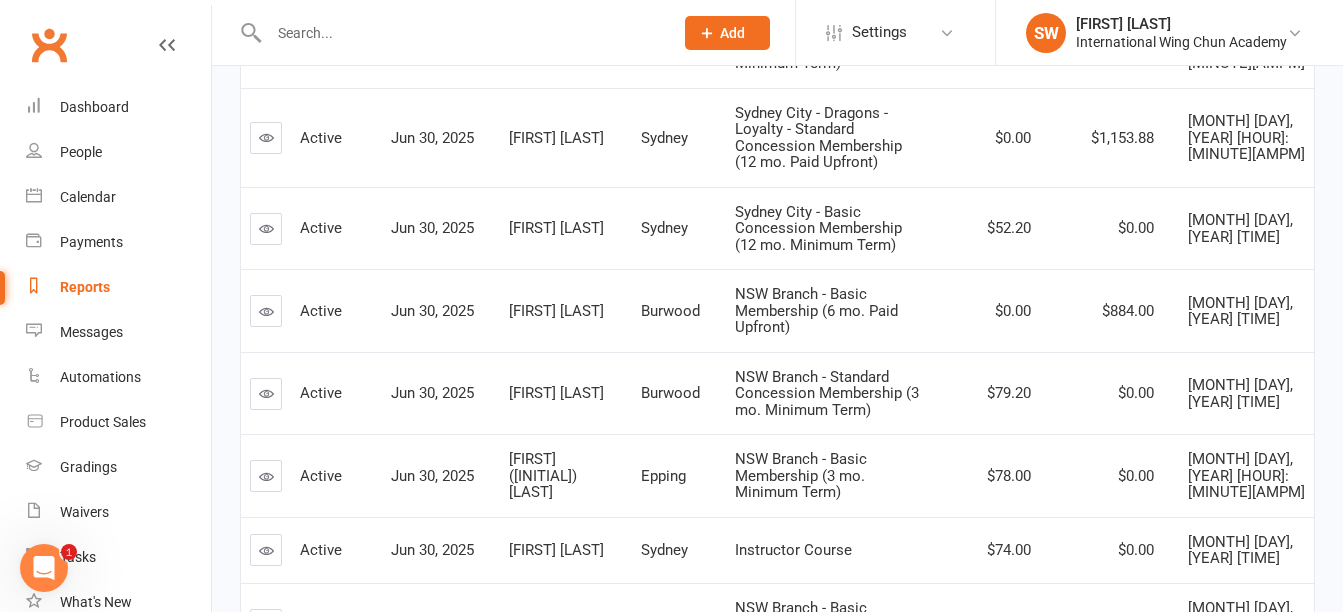 click at bounding box center [266, 394] 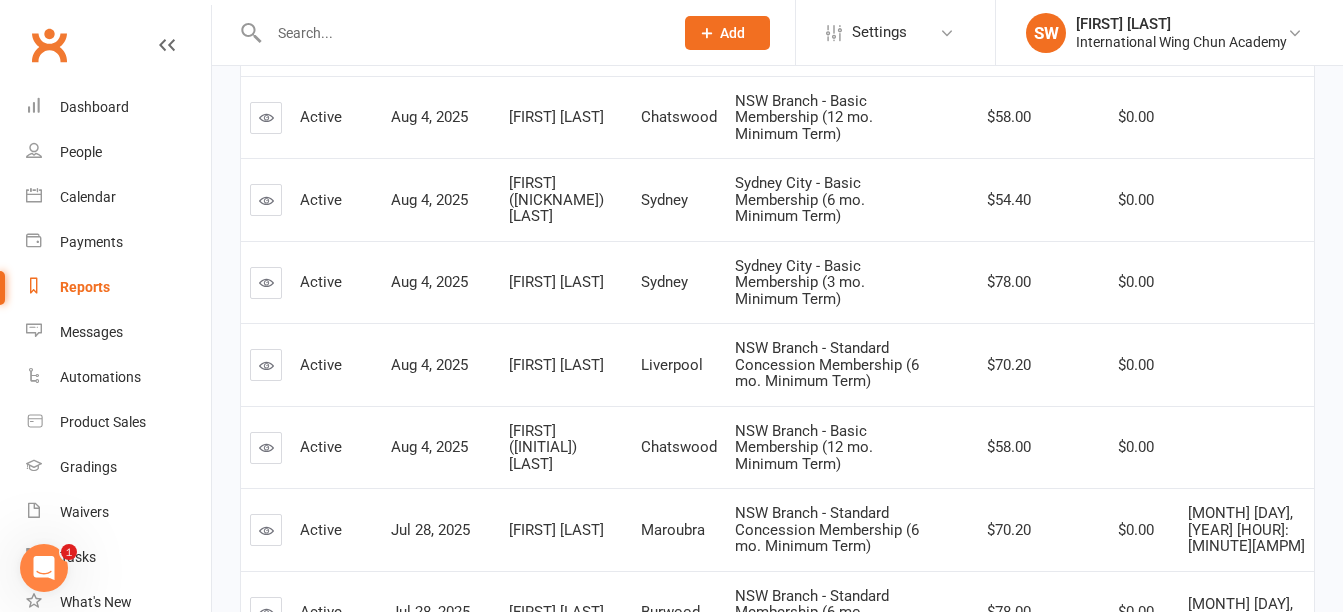 scroll, scrollTop: 32, scrollLeft: 0, axis: vertical 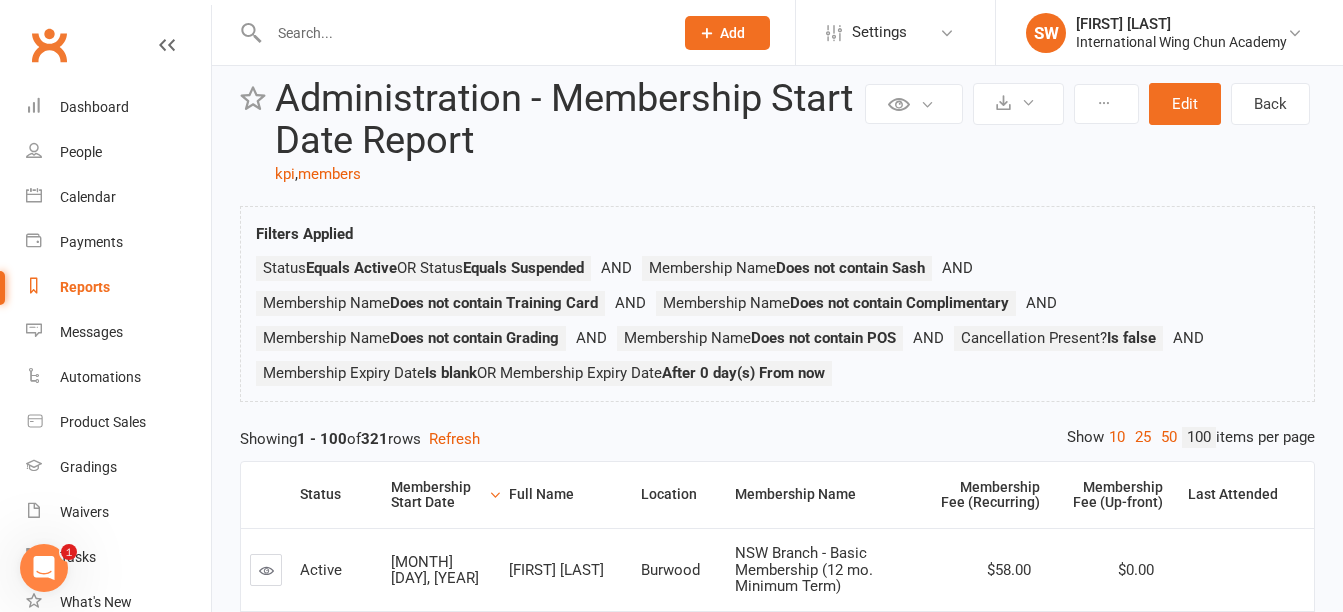 click on "SW [FIRST] [LAST] International Wing Chun Academy My profile Help Terms & conditions Privacy policy Sign out" at bounding box center (1169, 32) 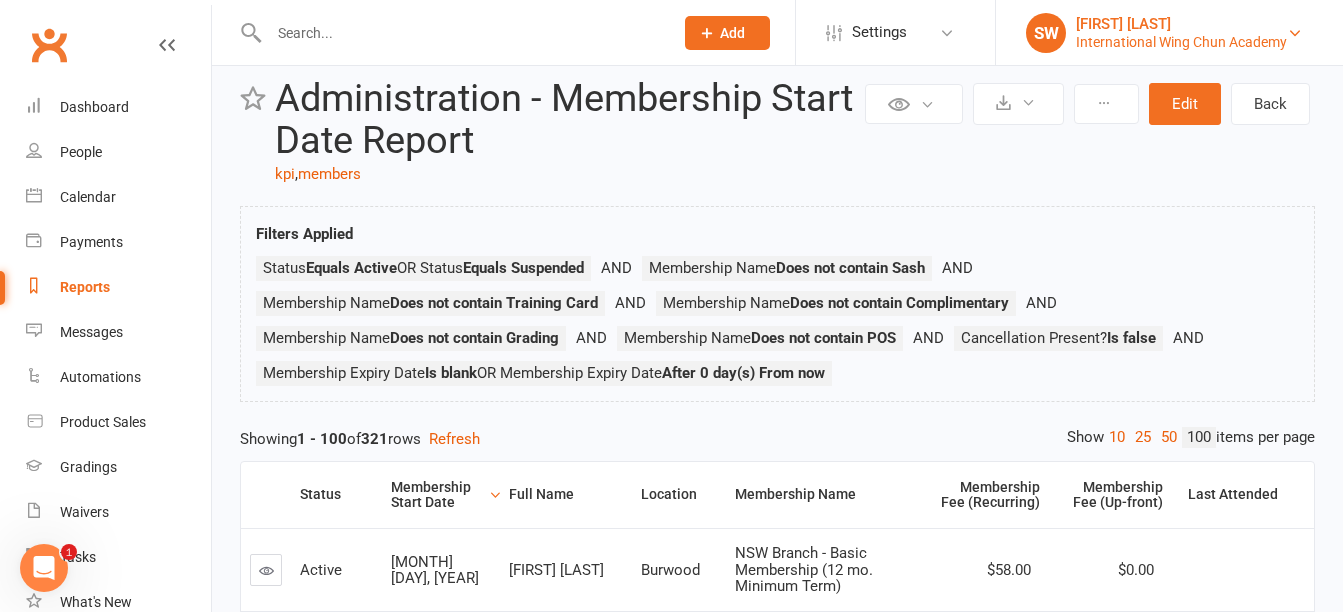 click on "[FIRST] [LAST]" at bounding box center [1181, 24] 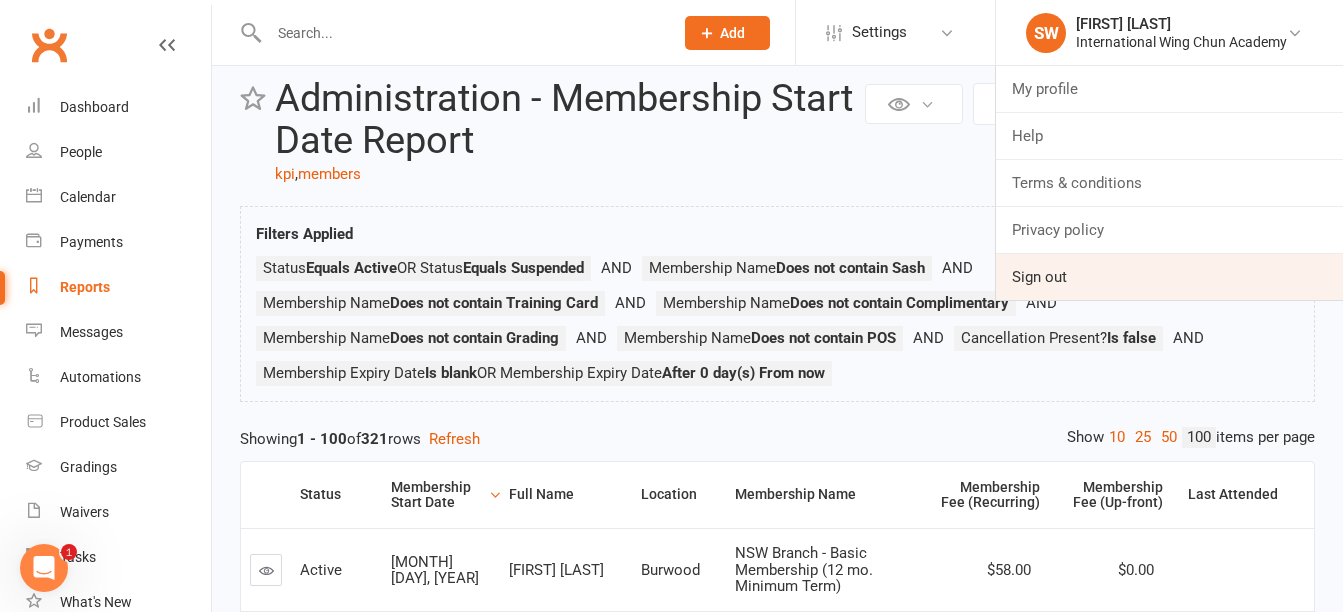 click on "Sign out" at bounding box center (1169, 277) 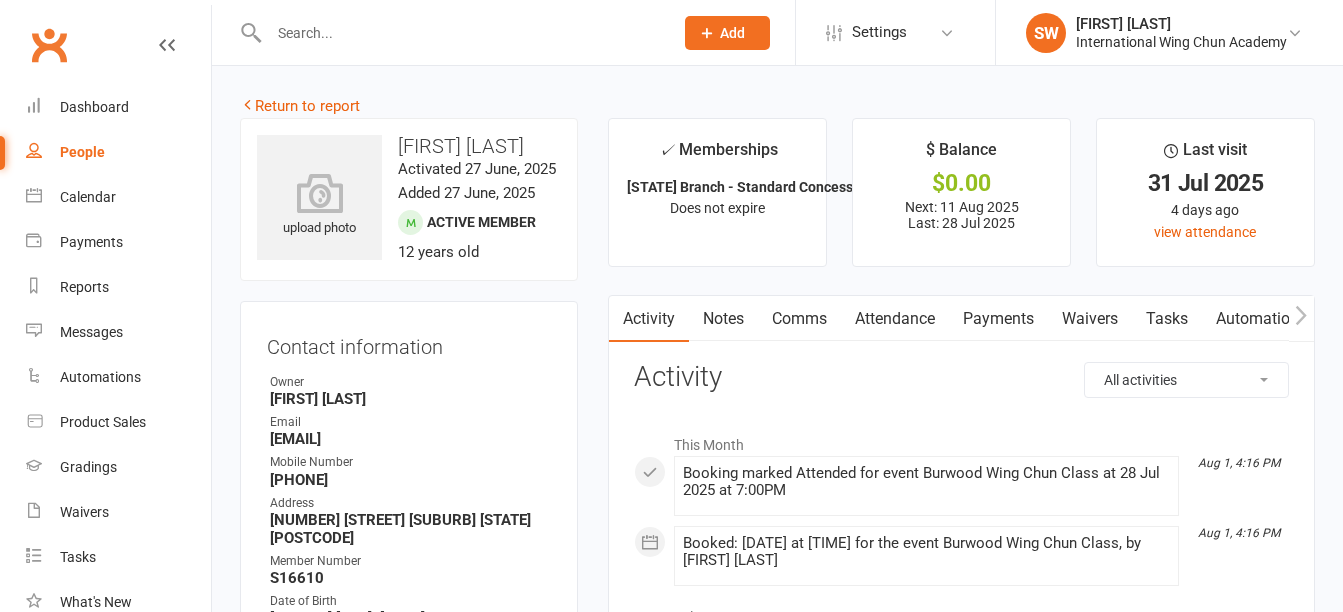 scroll, scrollTop: 0, scrollLeft: 0, axis: both 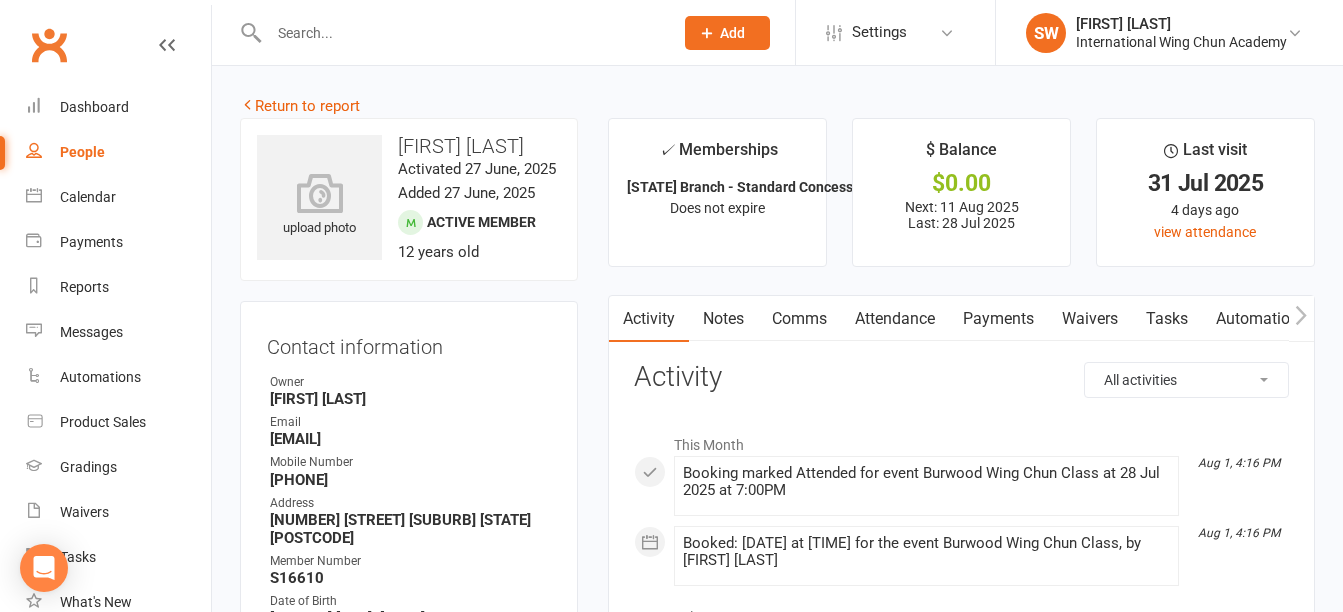 click on "Payments" at bounding box center [998, 319] 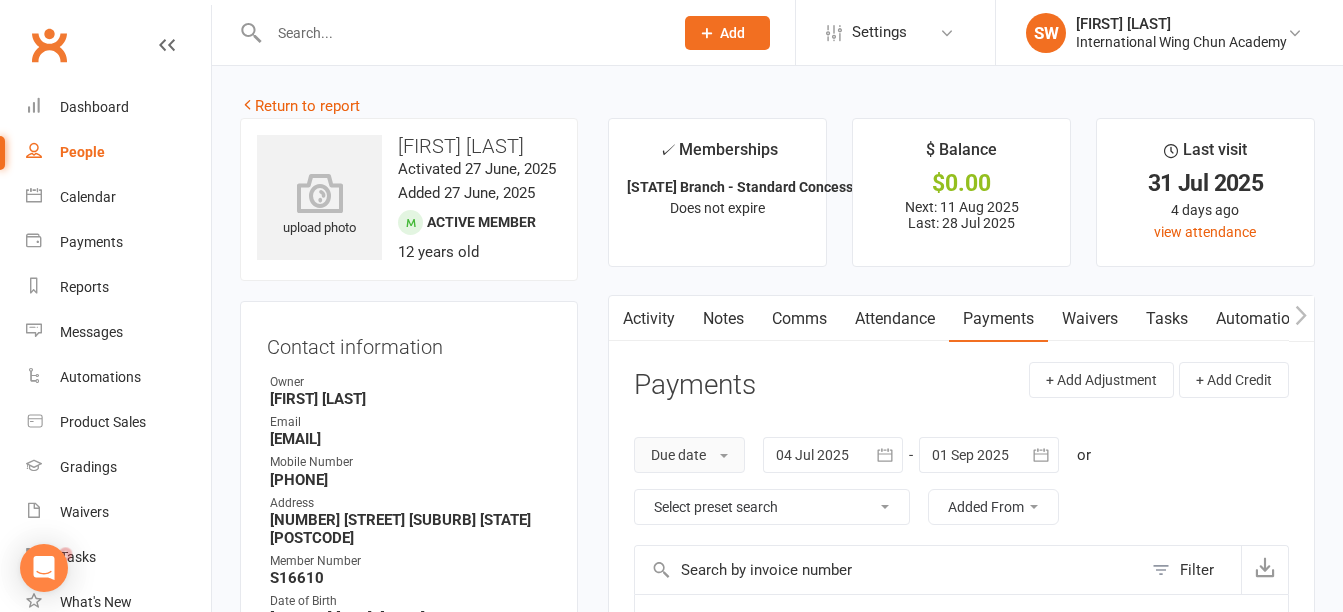 scroll, scrollTop: 0, scrollLeft: 0, axis: both 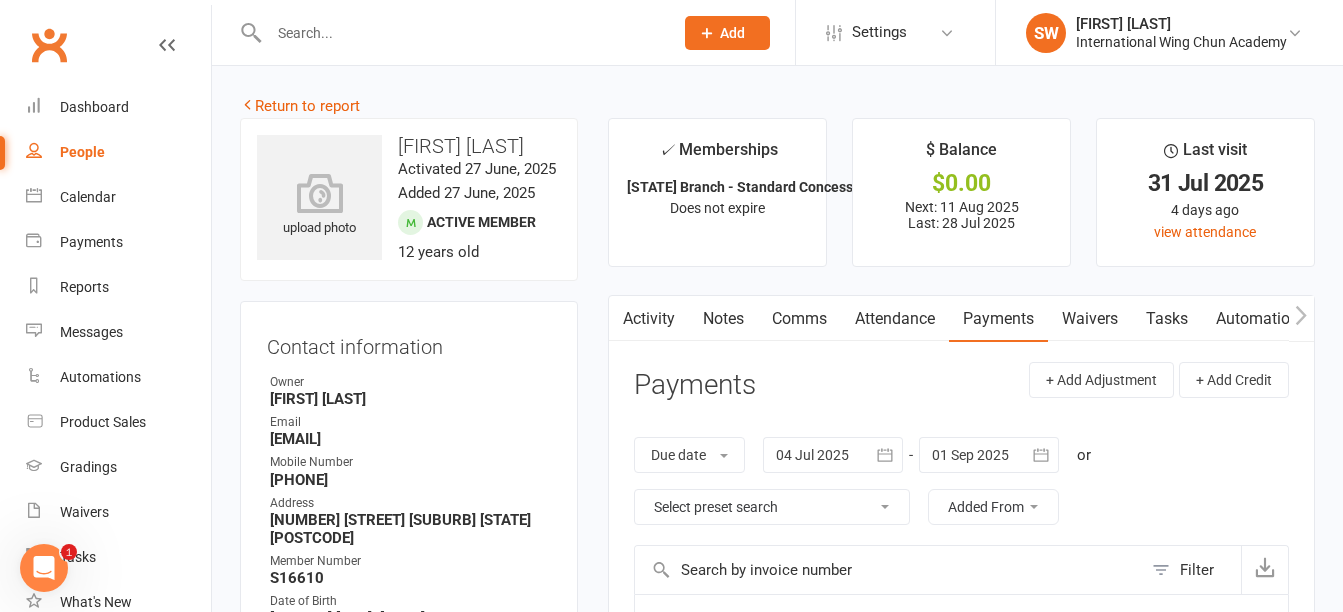 click at bounding box center [989, 455] 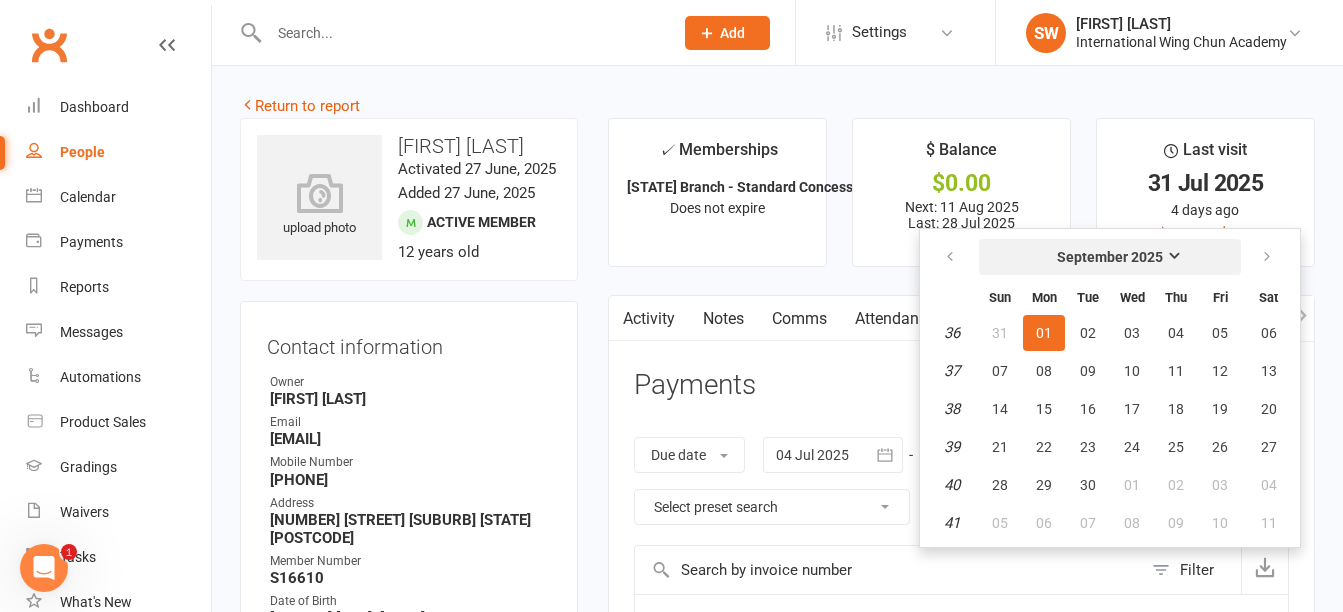 click on "September 2025" at bounding box center [1110, 257] 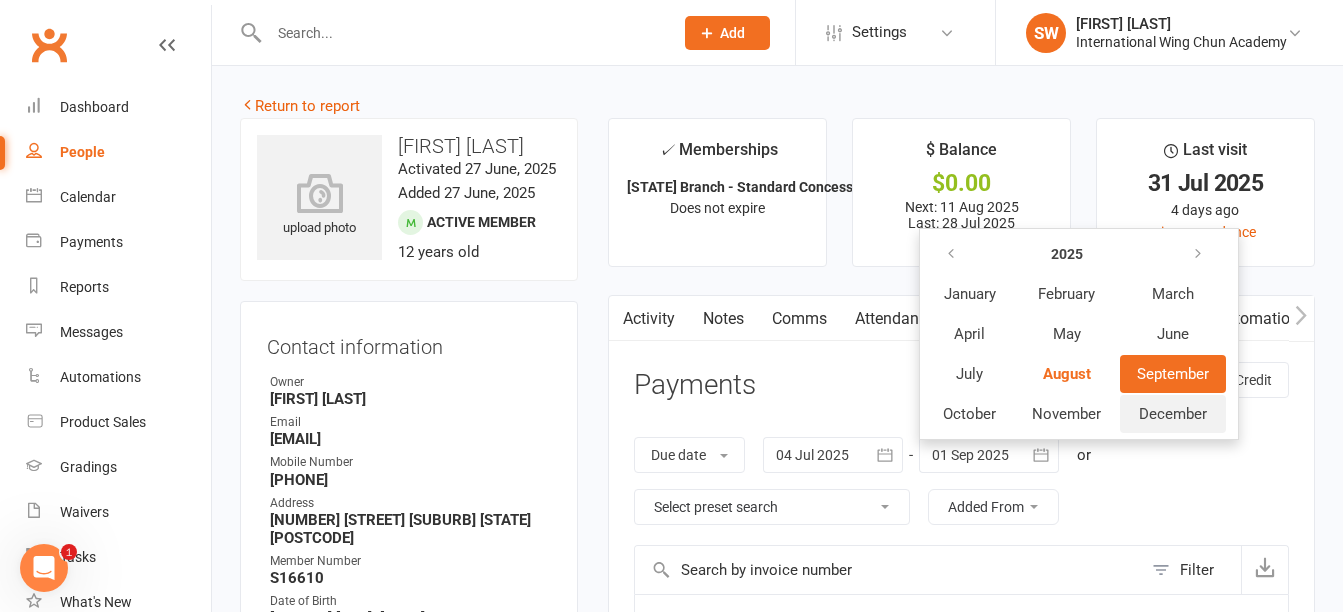 click on "December" at bounding box center (1173, 414) 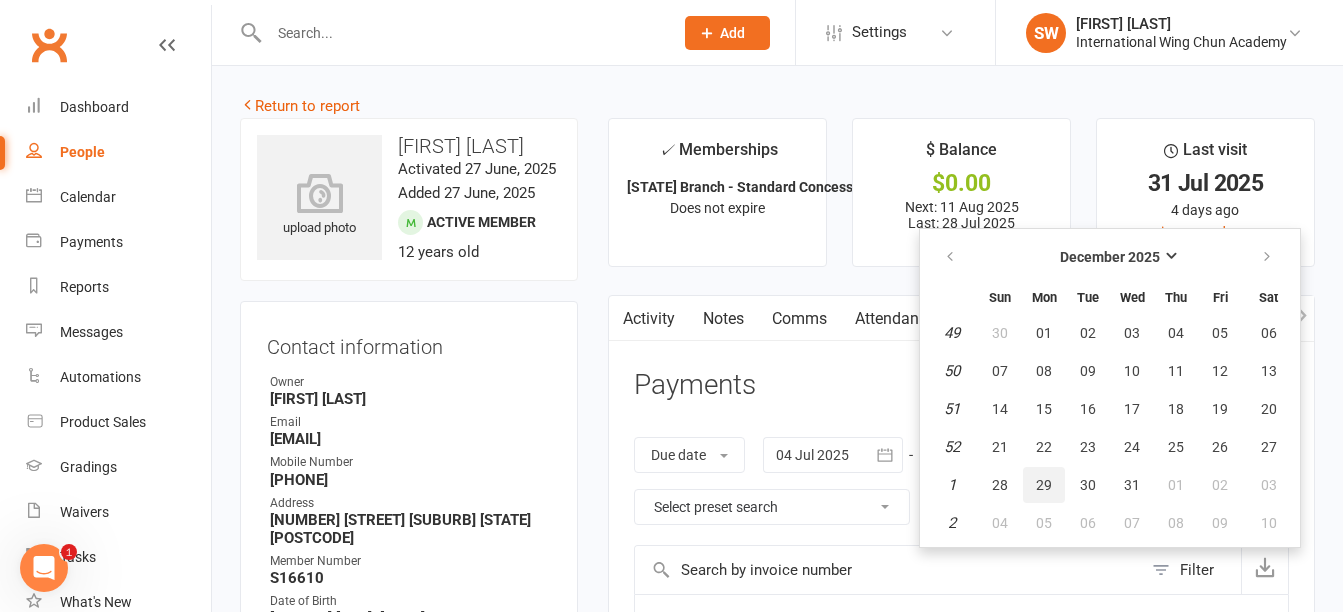 click on "29" at bounding box center (1044, 485) 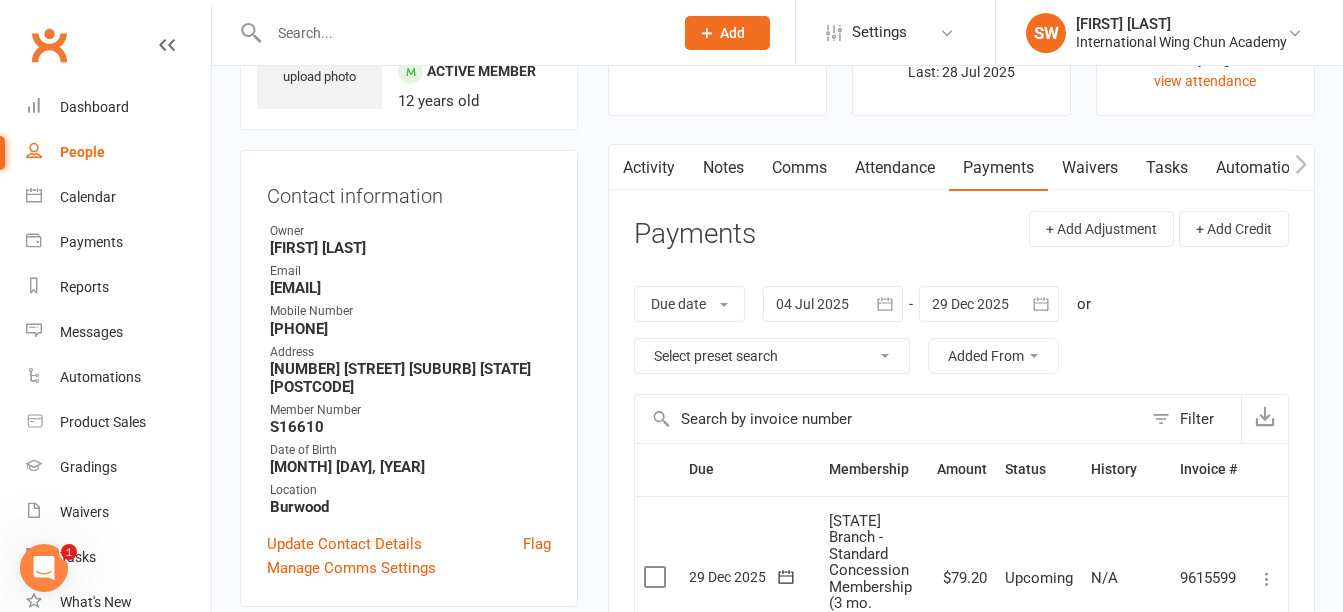 scroll, scrollTop: 100, scrollLeft: 0, axis: vertical 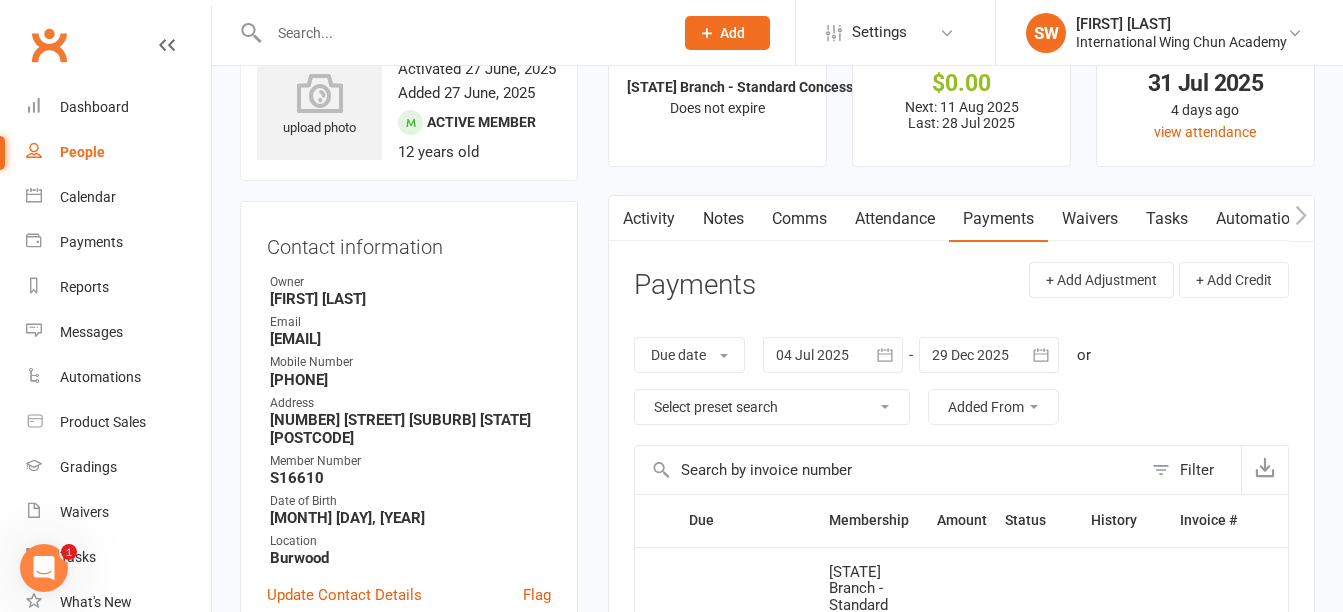 click on "Notes" at bounding box center (723, 219) 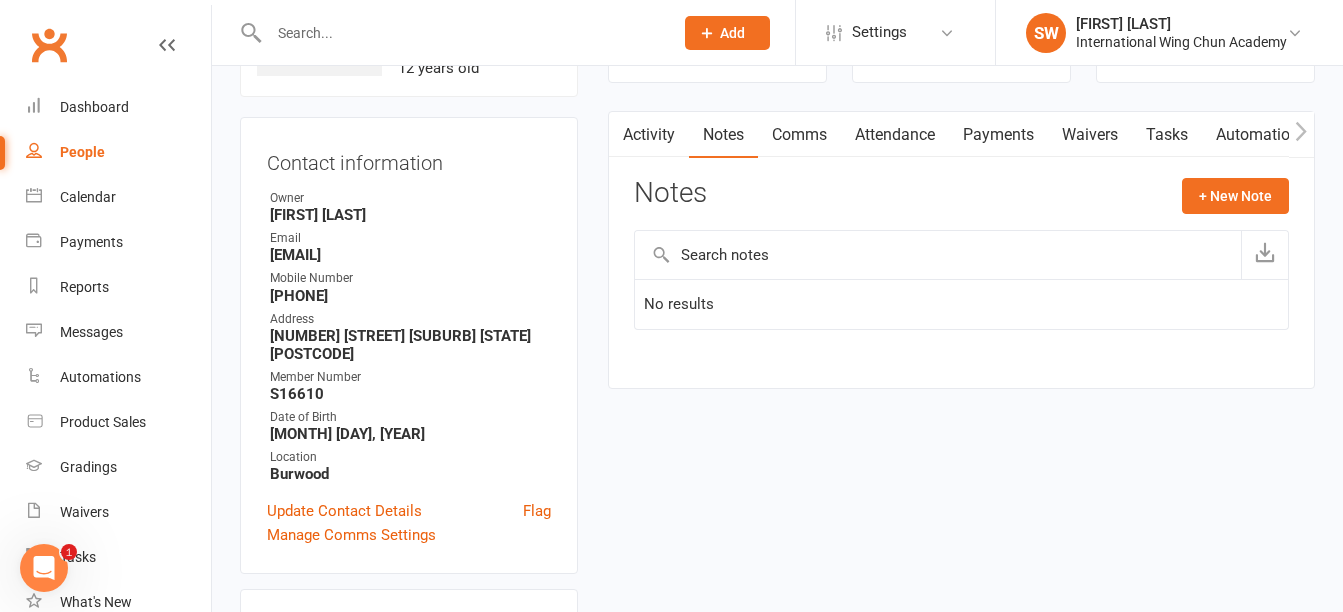 scroll, scrollTop: 100, scrollLeft: 0, axis: vertical 